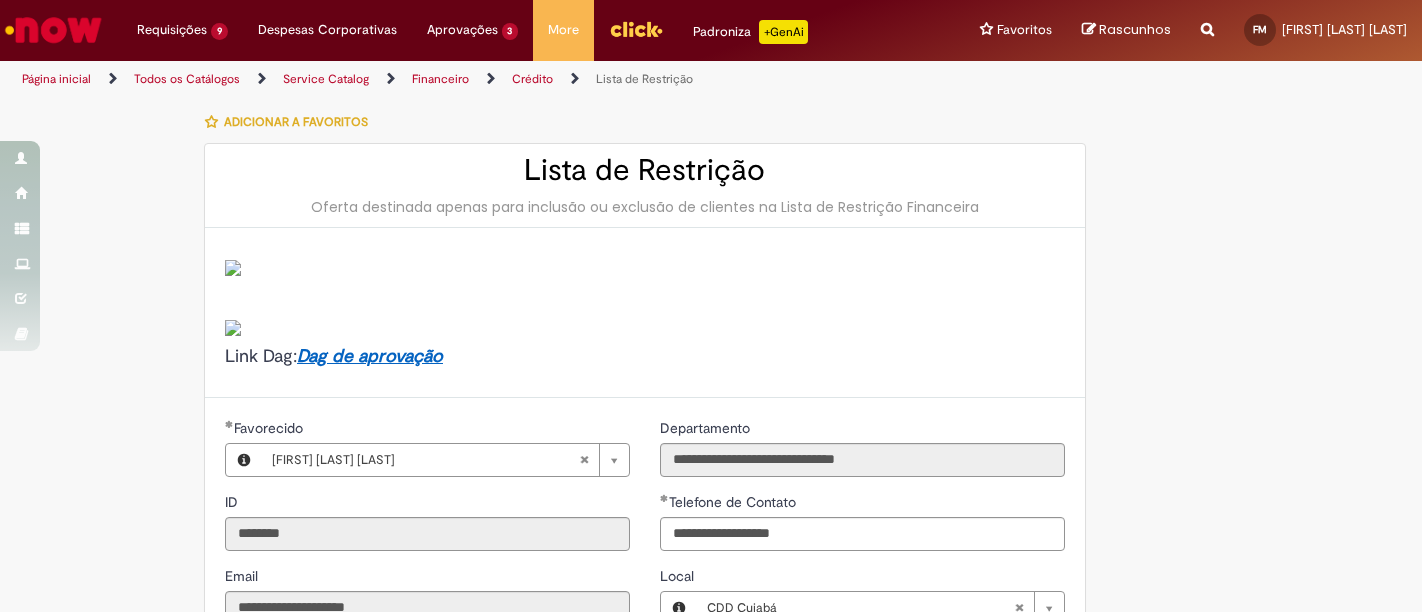 select on "********" 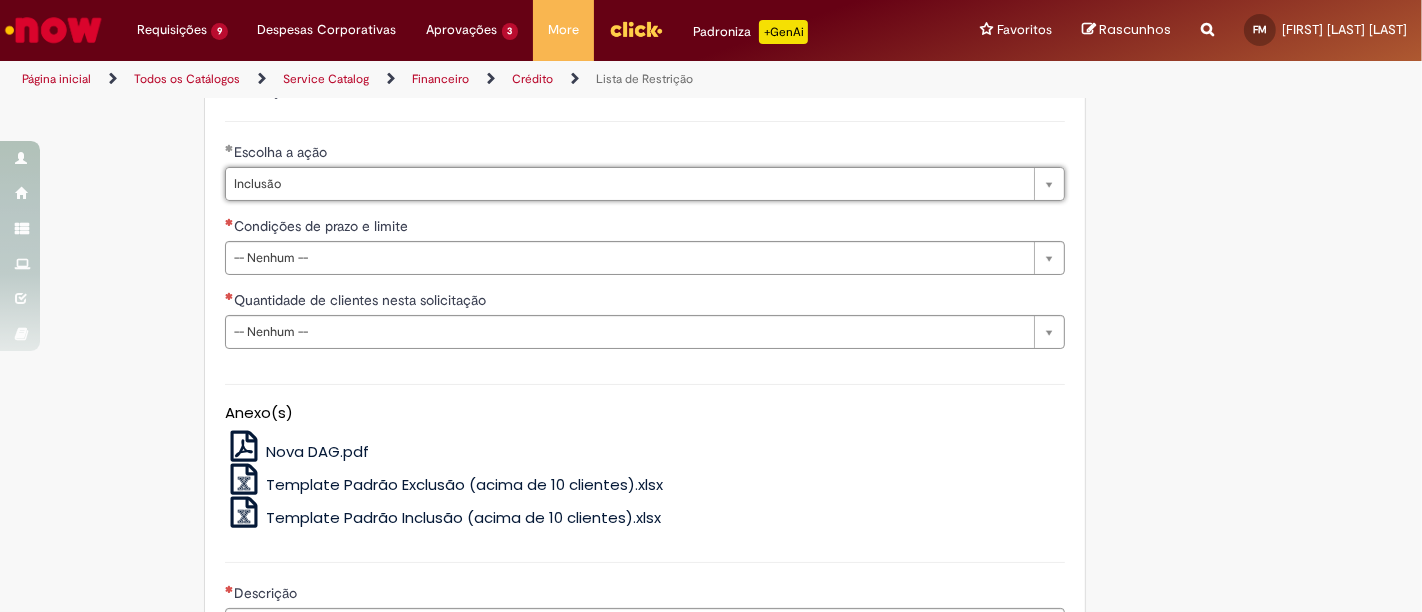 scroll, scrollTop: 444, scrollLeft: 0, axis: vertical 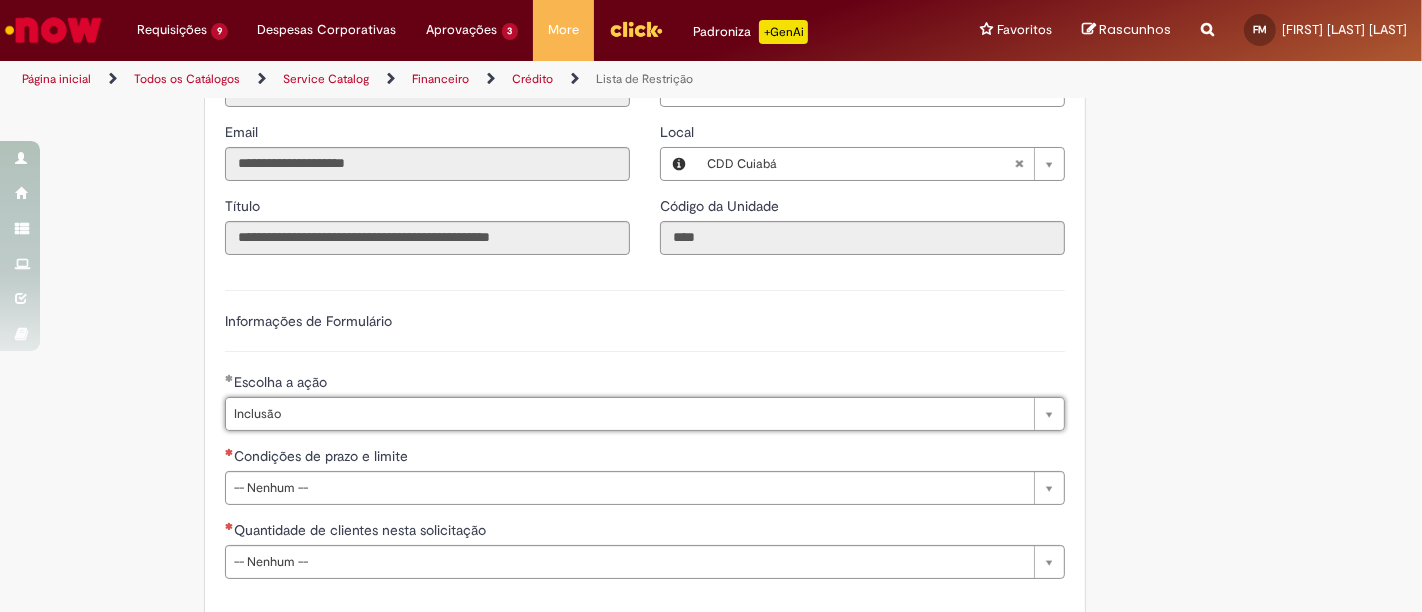 click at bounding box center [1207, 18] 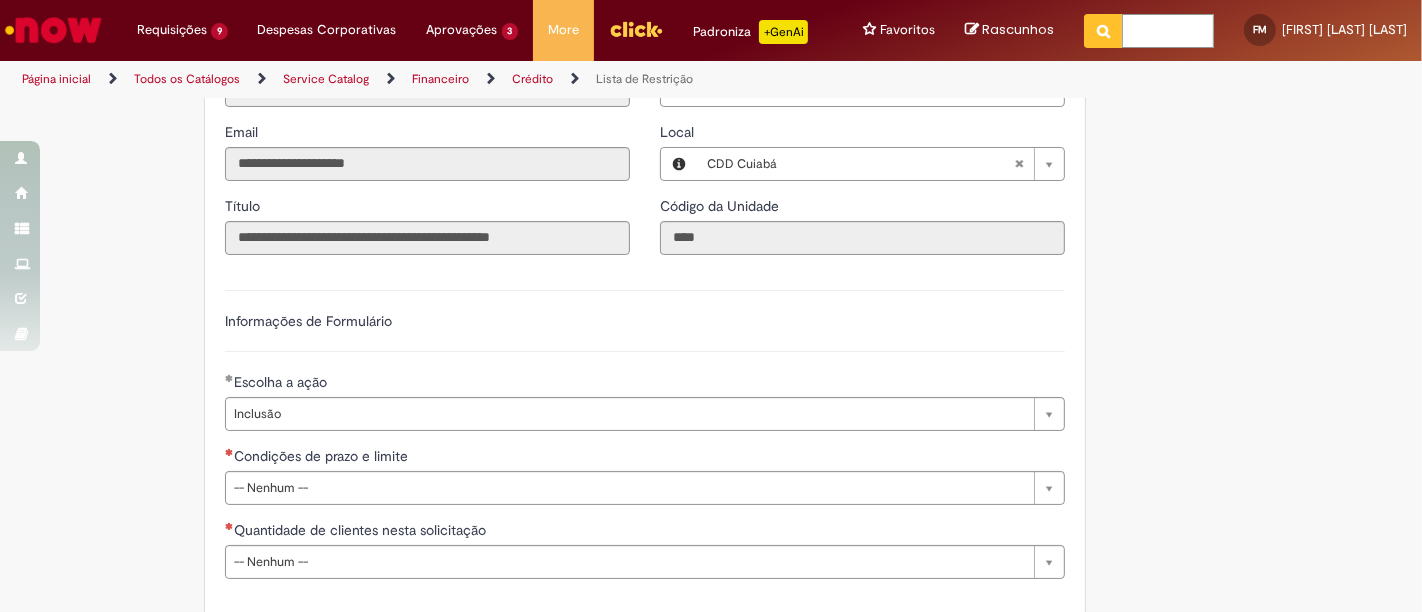 click at bounding box center [1168, 31] 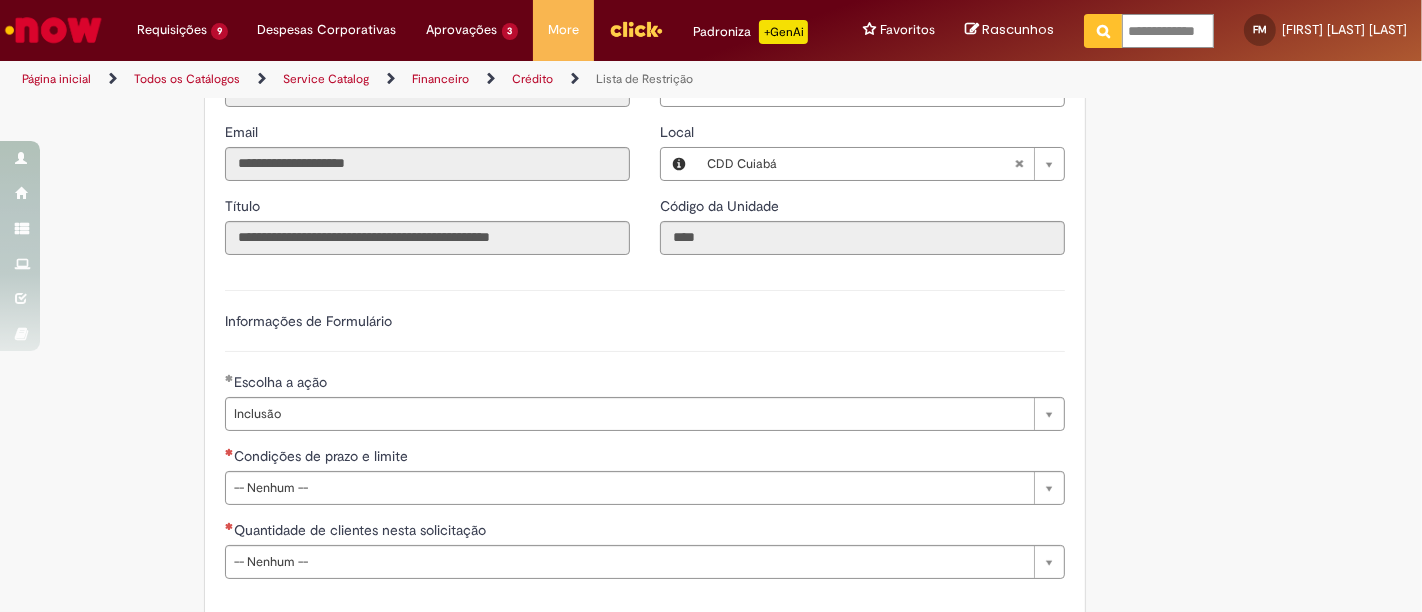 type on "**********" 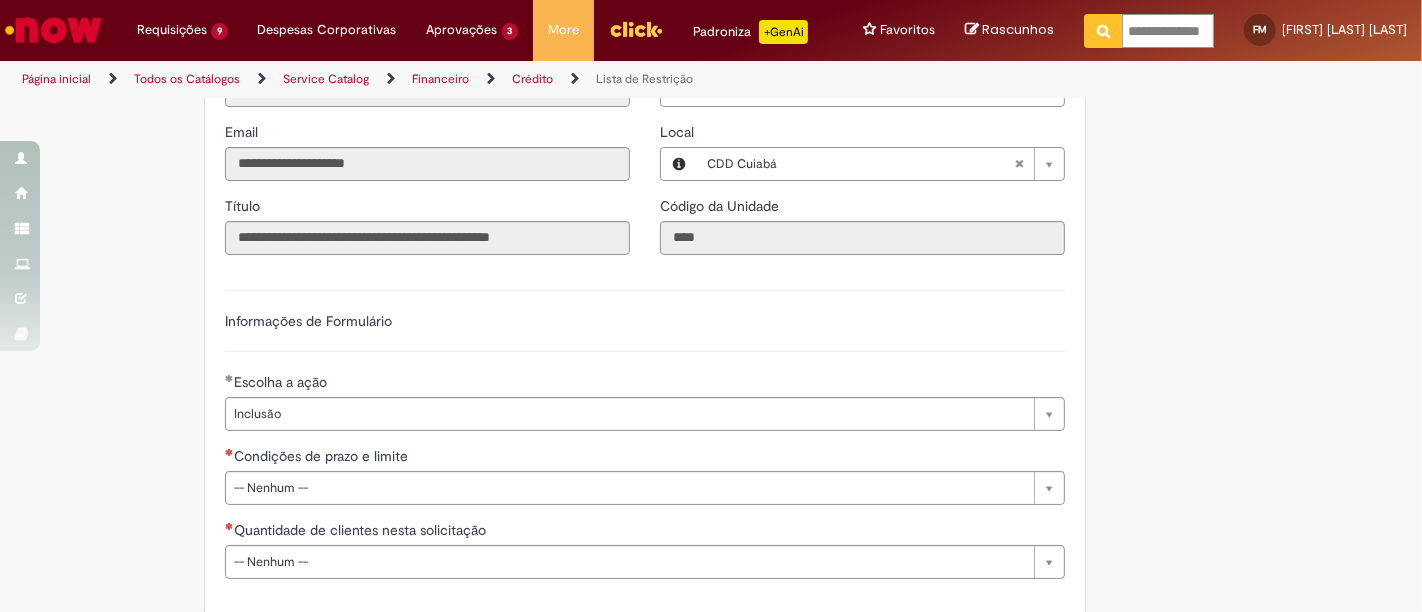 scroll, scrollTop: 0, scrollLeft: 1, axis: horizontal 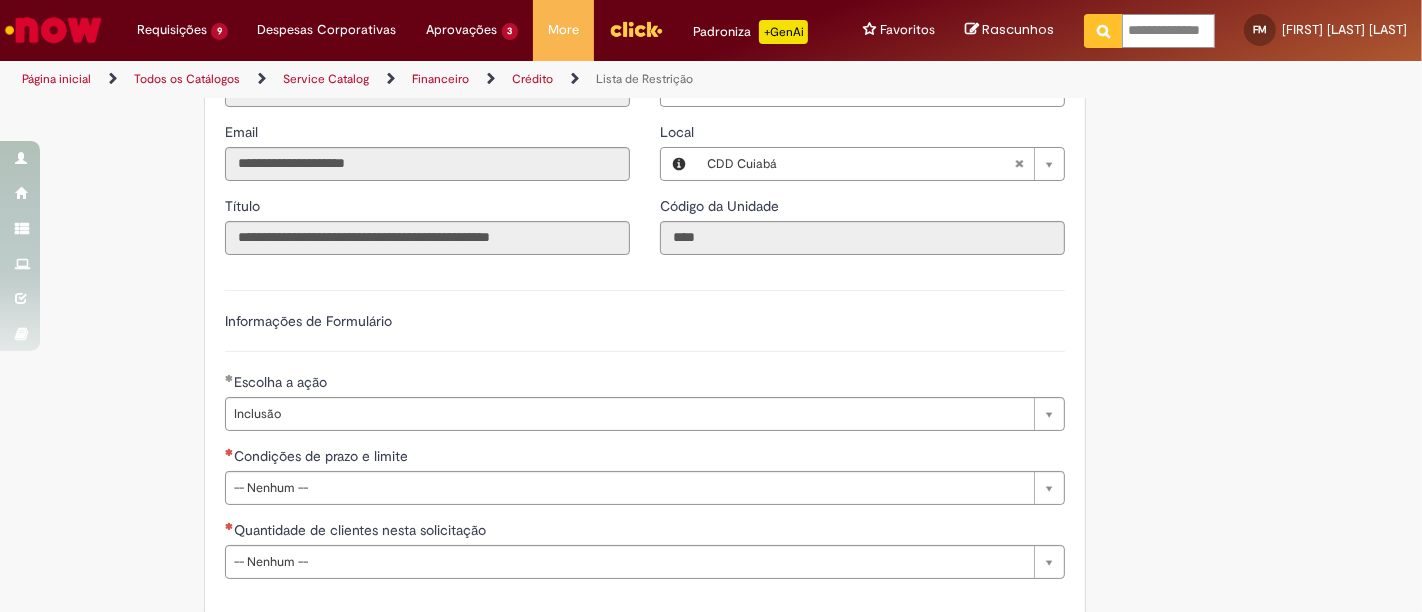 click at bounding box center [1103, 31] 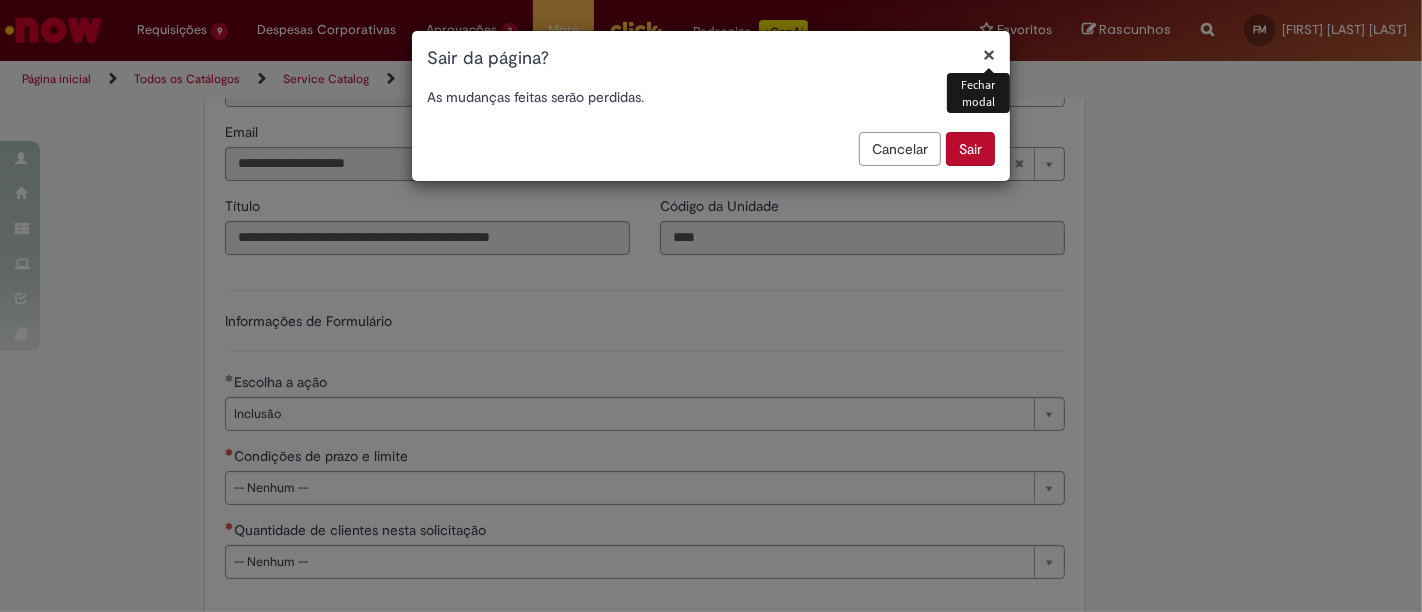 drag, startPoint x: 960, startPoint y: 143, endPoint x: 1211, endPoint y: 160, distance: 251.57504 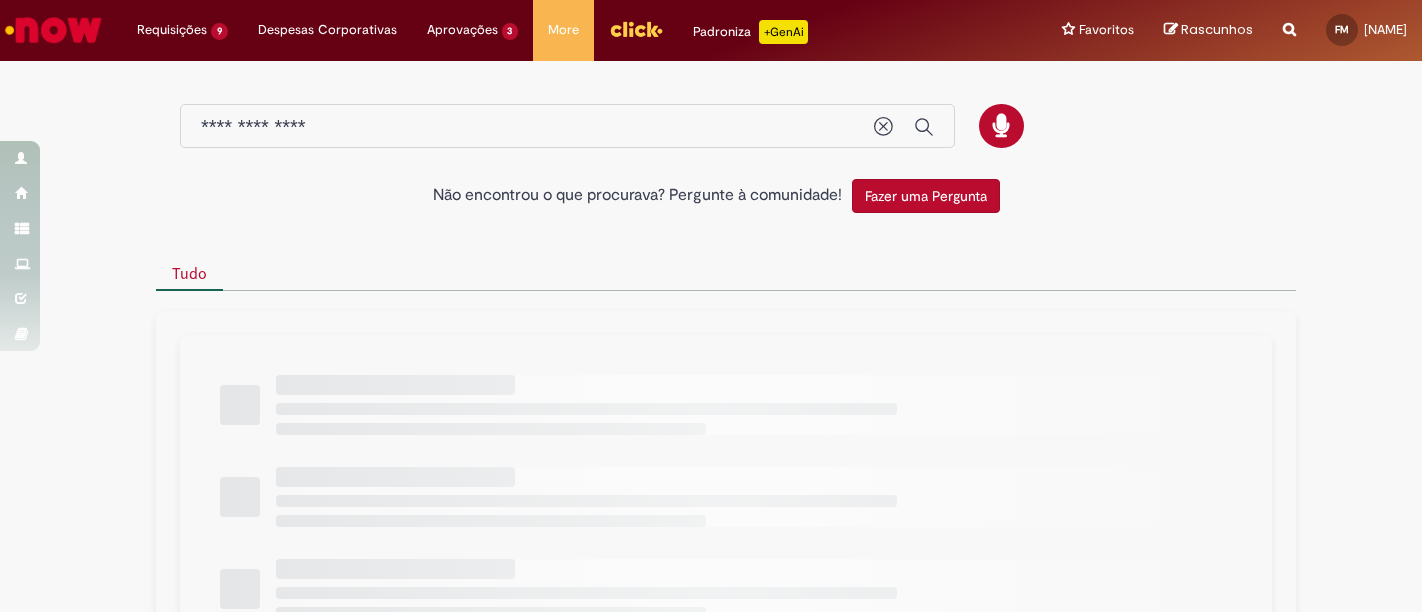 scroll, scrollTop: 0, scrollLeft: 0, axis: both 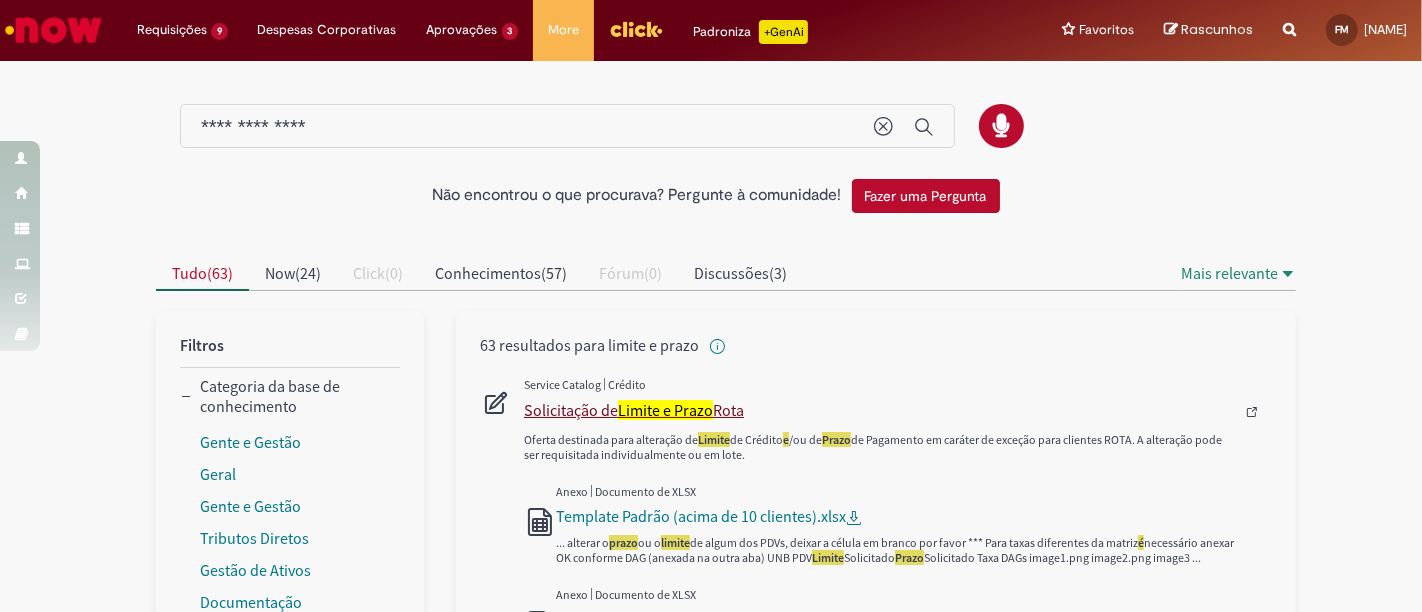 click on "Solicitação de  Limite e Prazo  Rota" at bounding box center [879, 410] 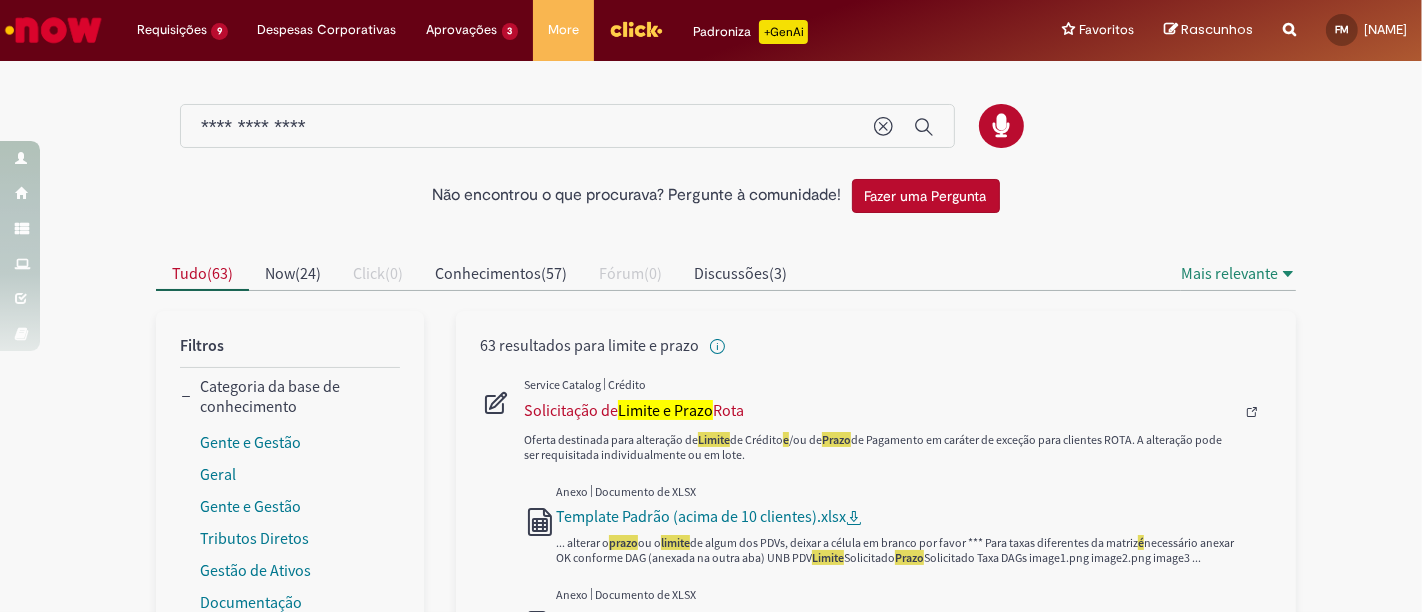 type 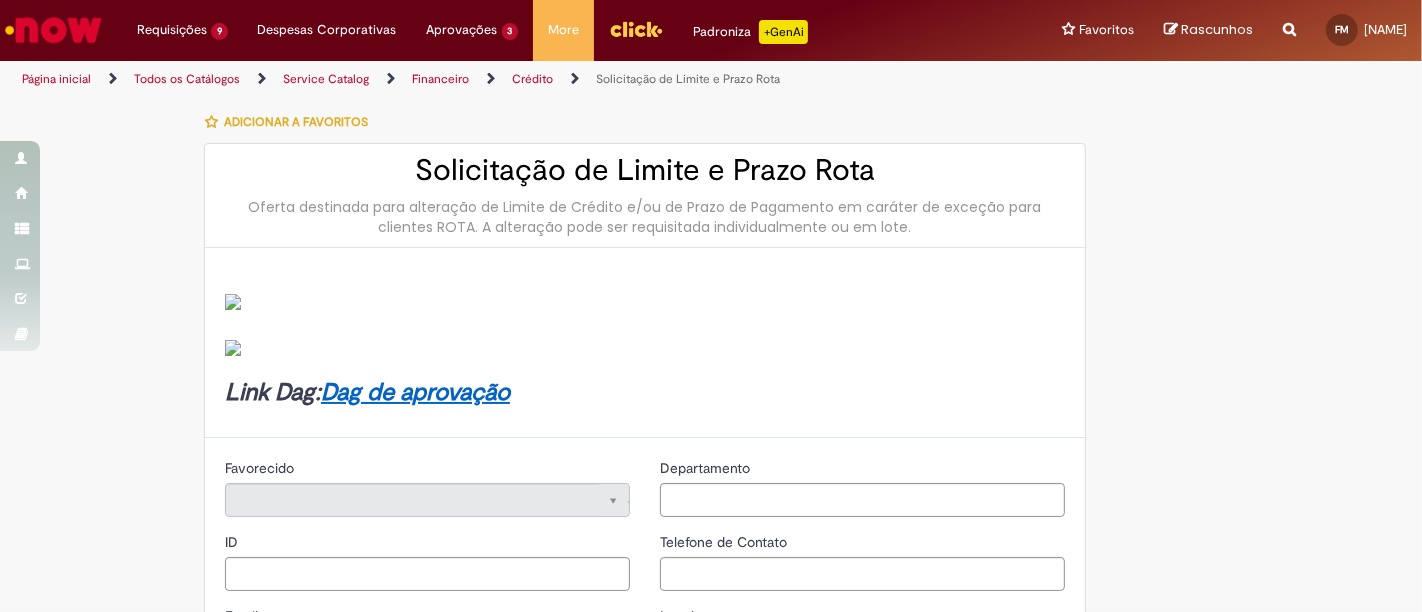 type on "********" 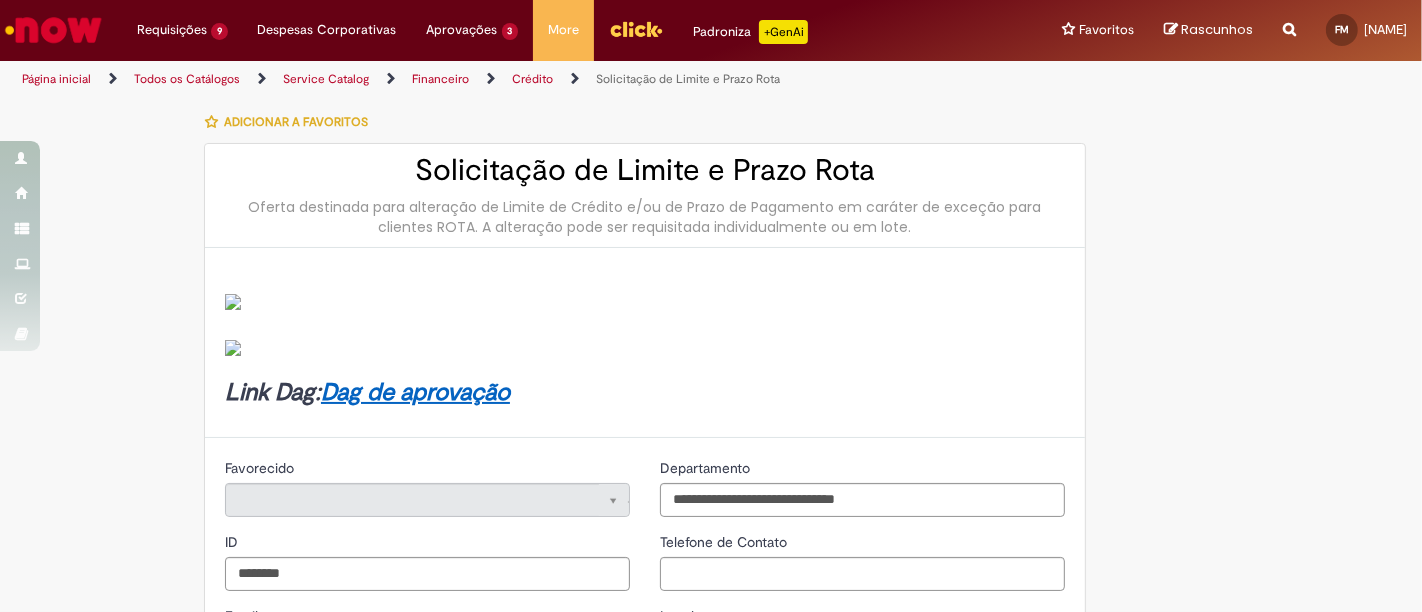 type on "**********" 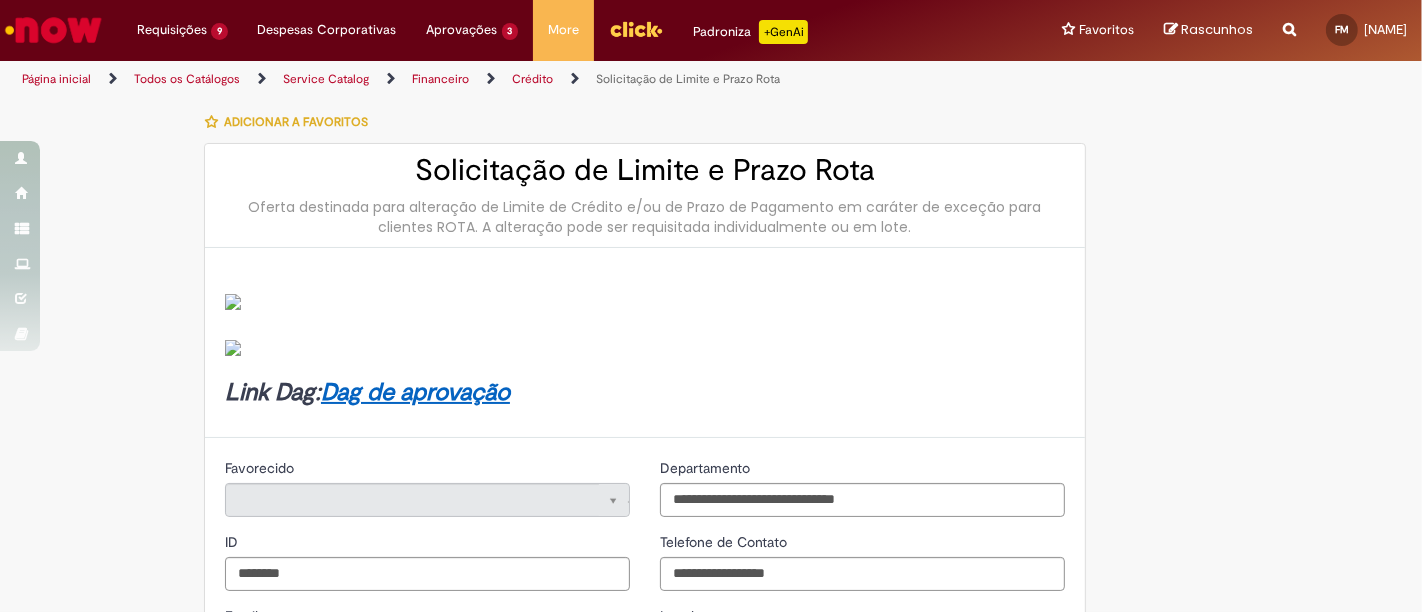 type on "**********" 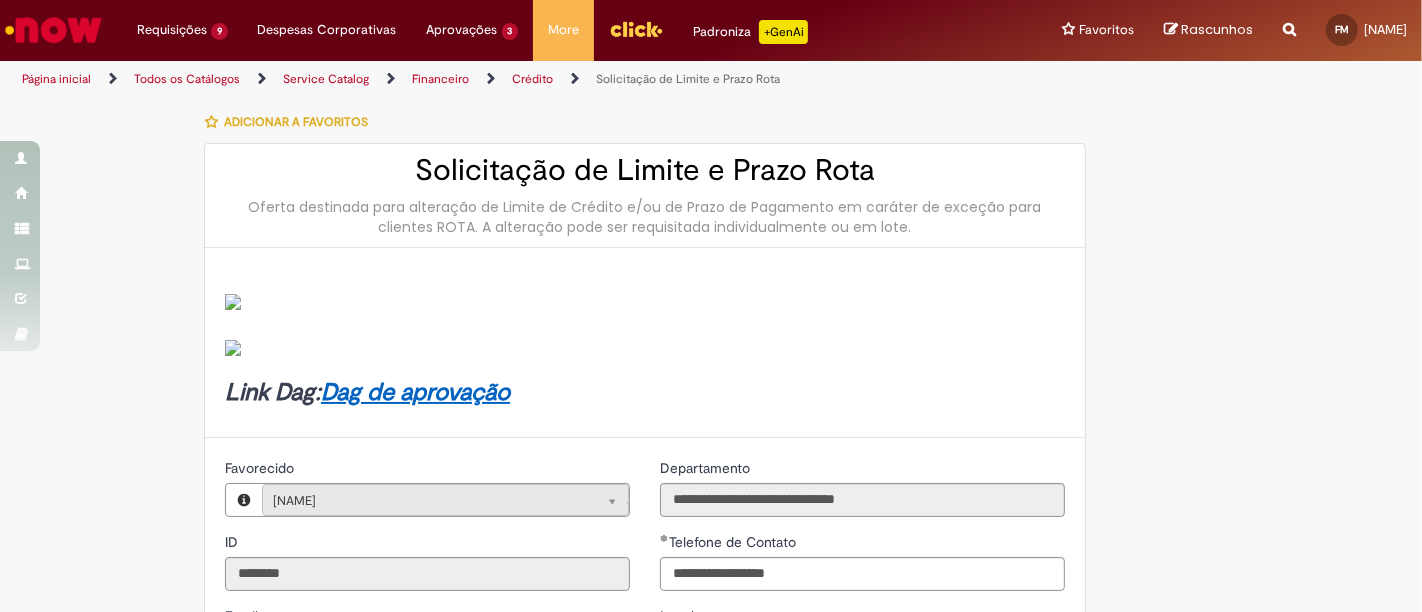 type on "**********" 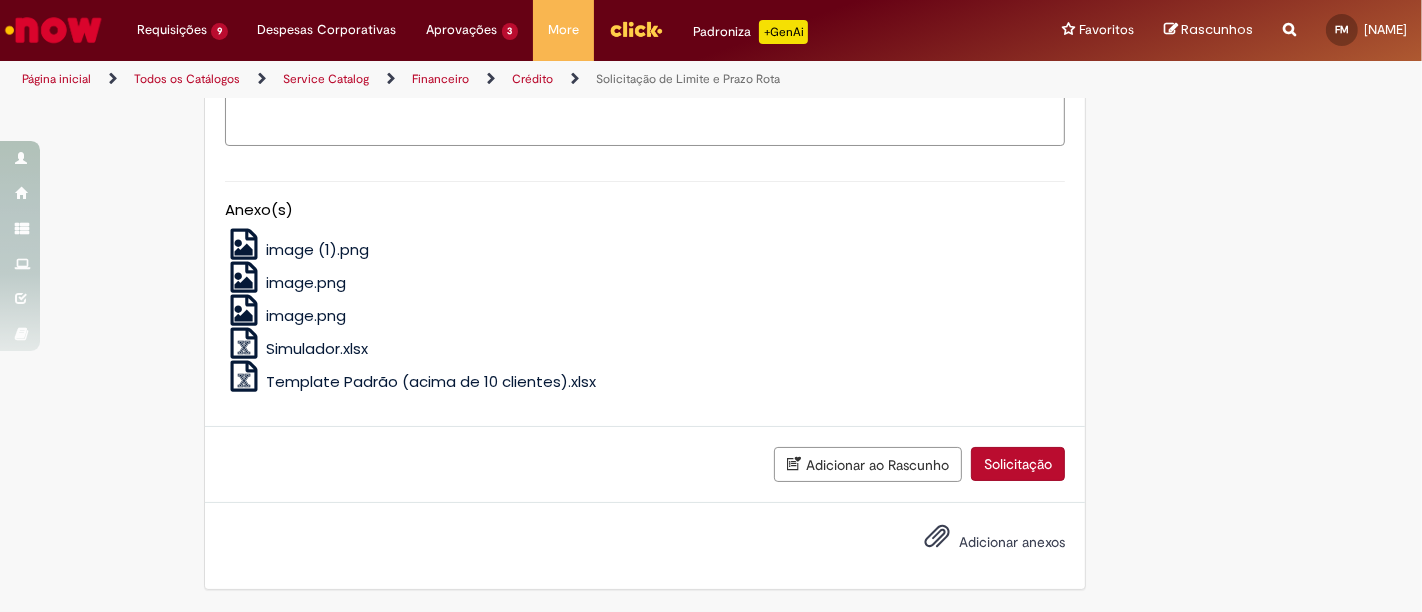 scroll, scrollTop: 1444, scrollLeft: 0, axis: vertical 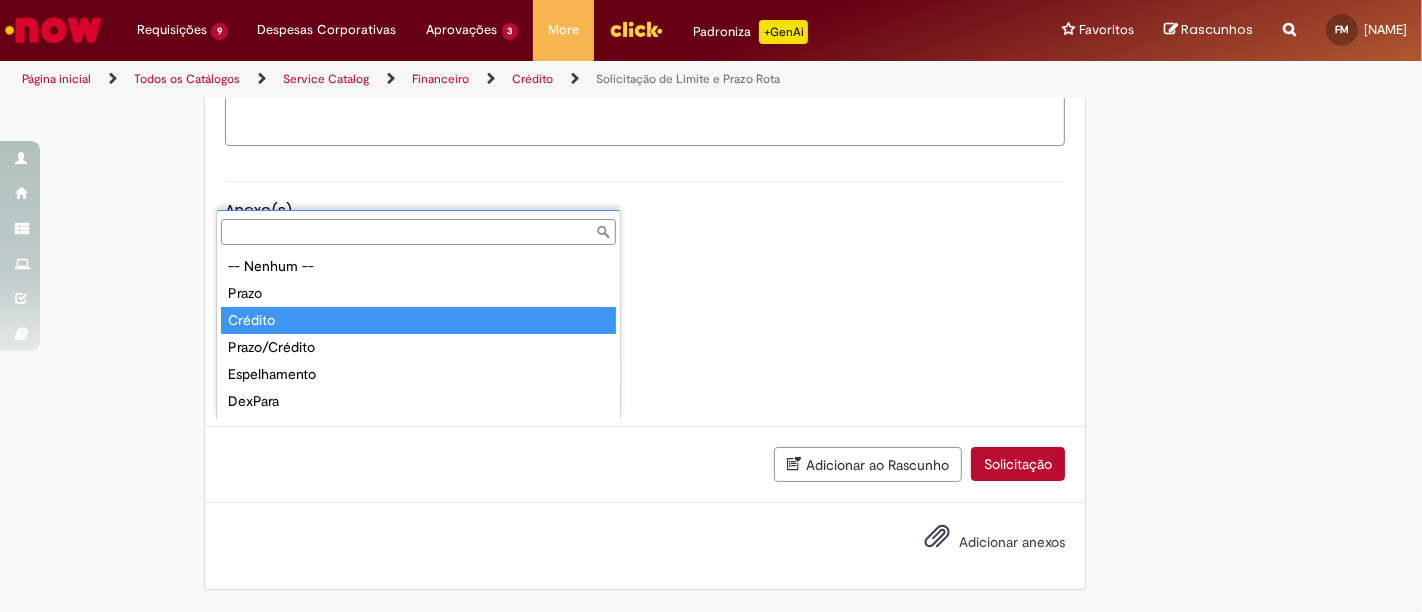 type on "*******" 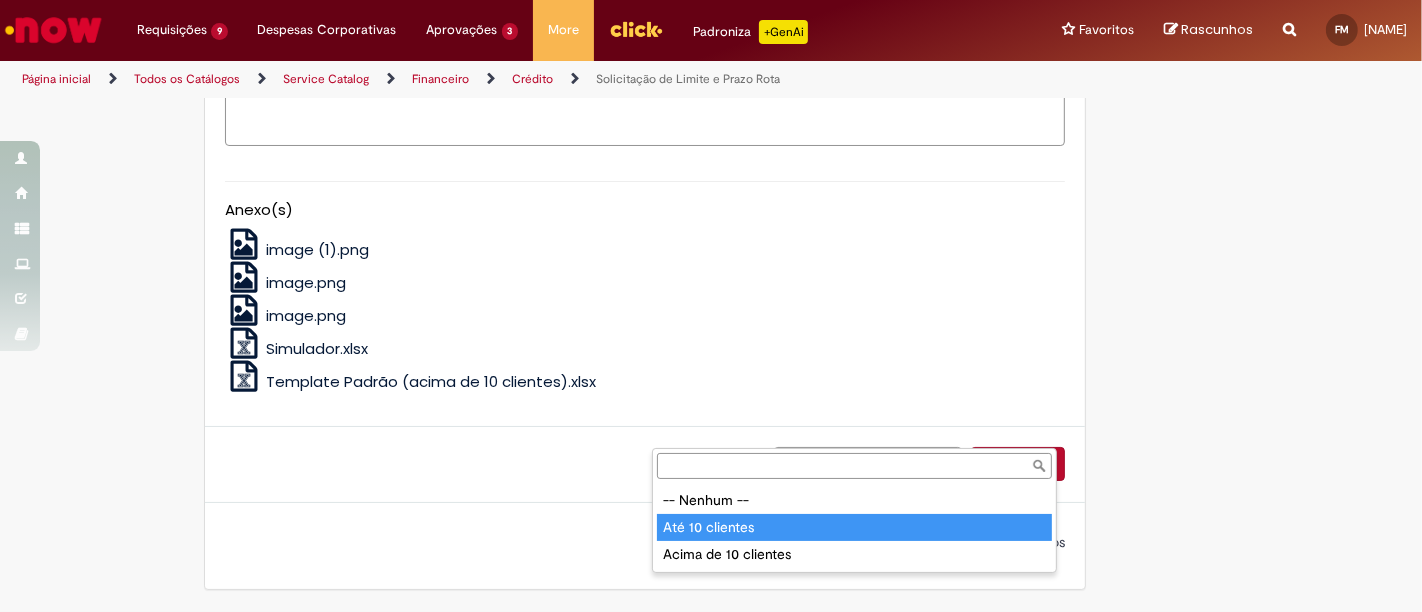 drag, startPoint x: 694, startPoint y: 517, endPoint x: 771, endPoint y: 490, distance: 81.596565 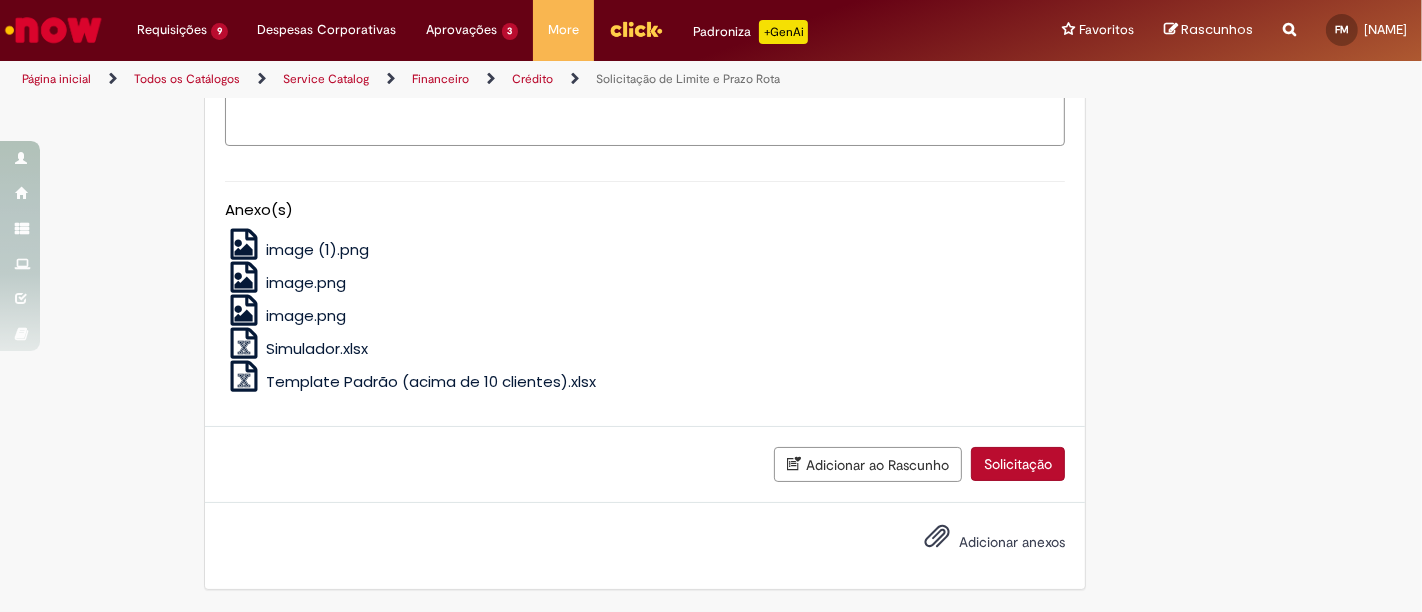 click on "**********" at bounding box center (711, -203) 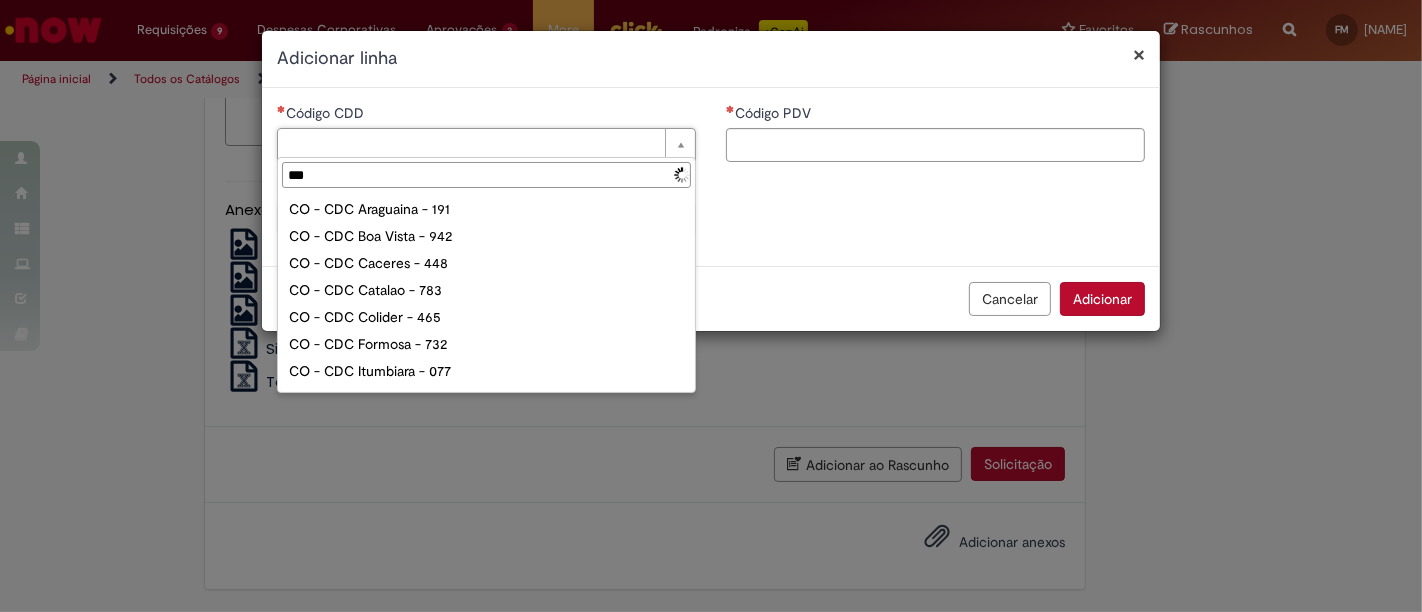 type on "****" 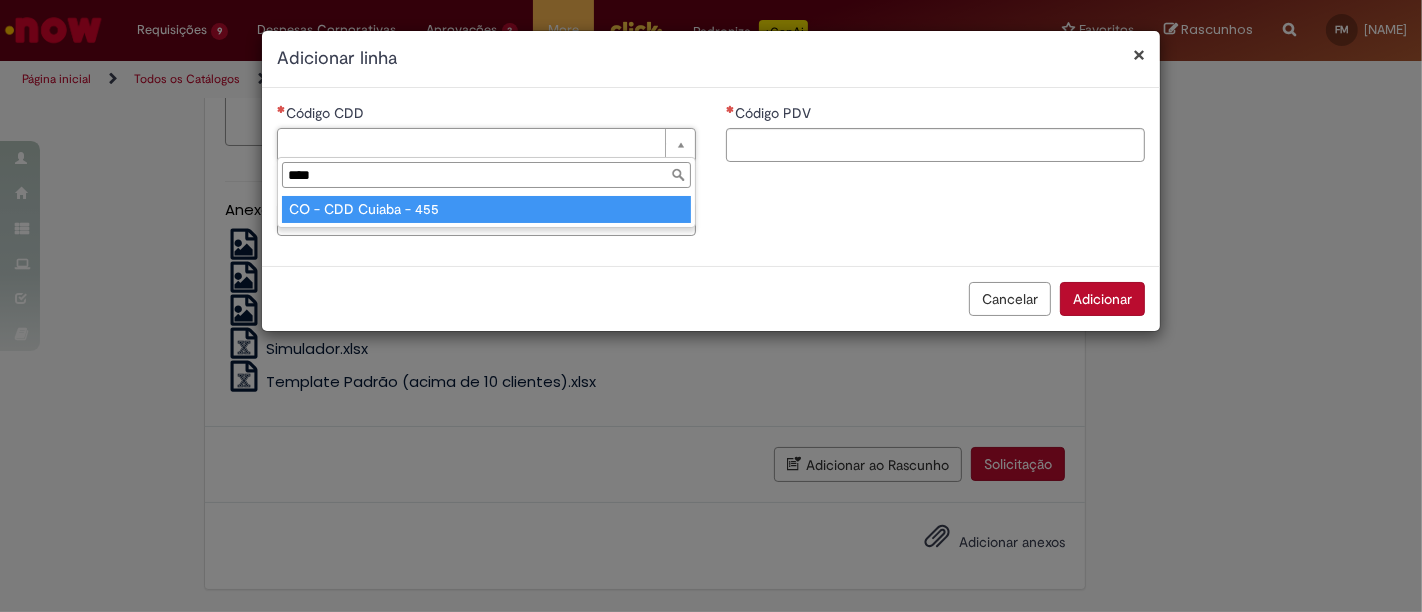 type on "**********" 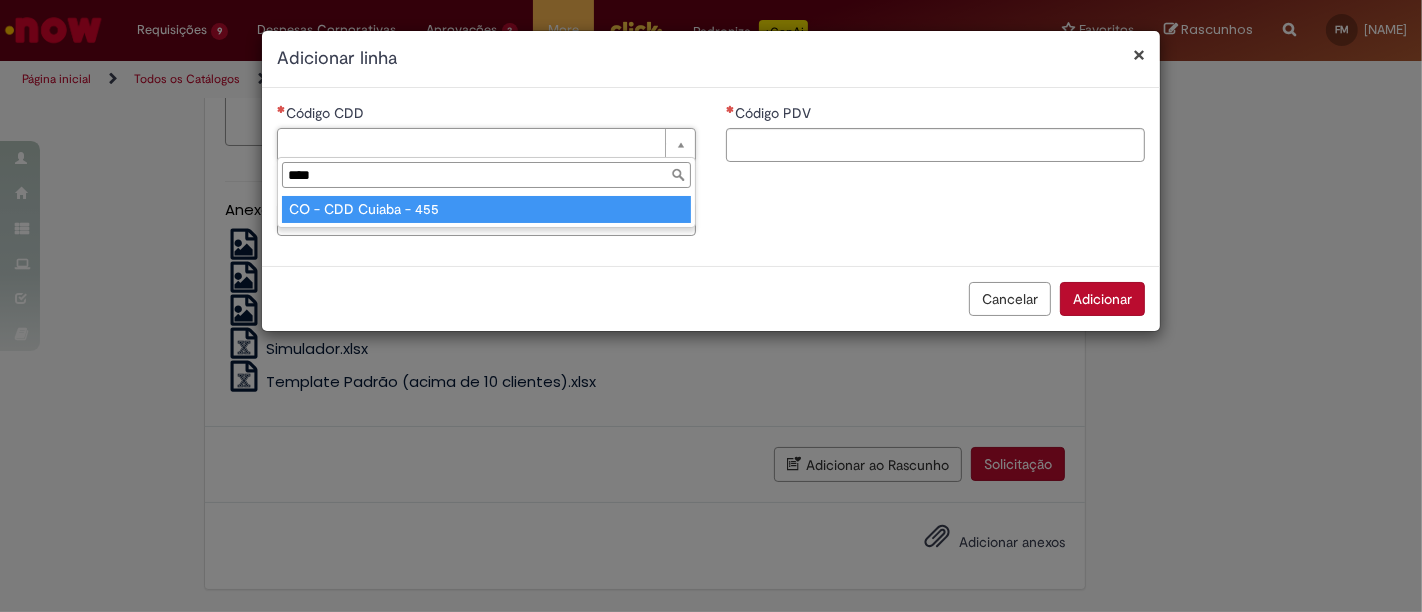 type on "**********" 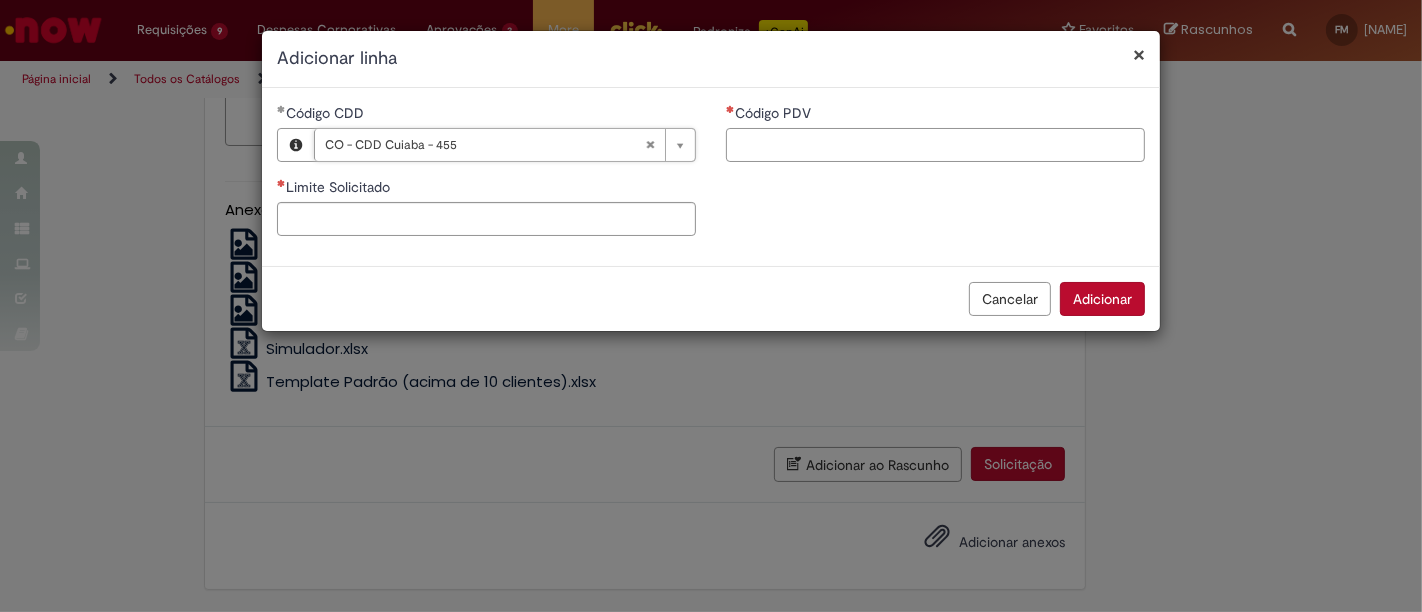 click on "Código PDV" at bounding box center (935, 145) 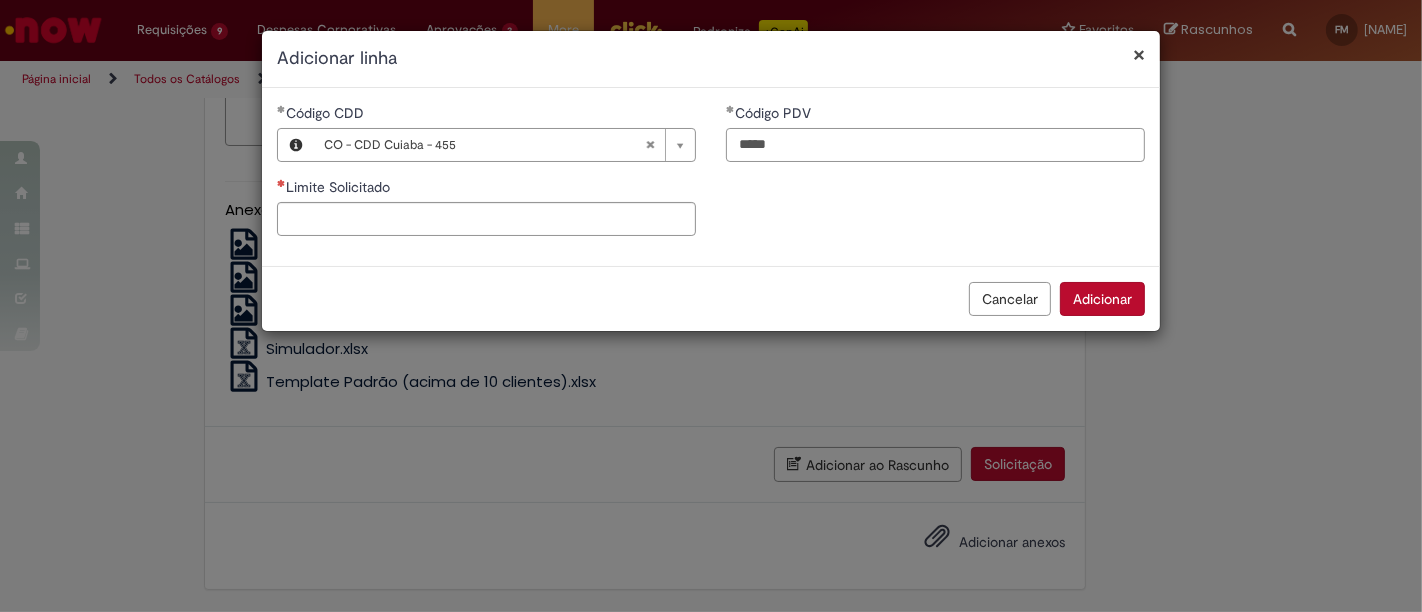 type on "*****" 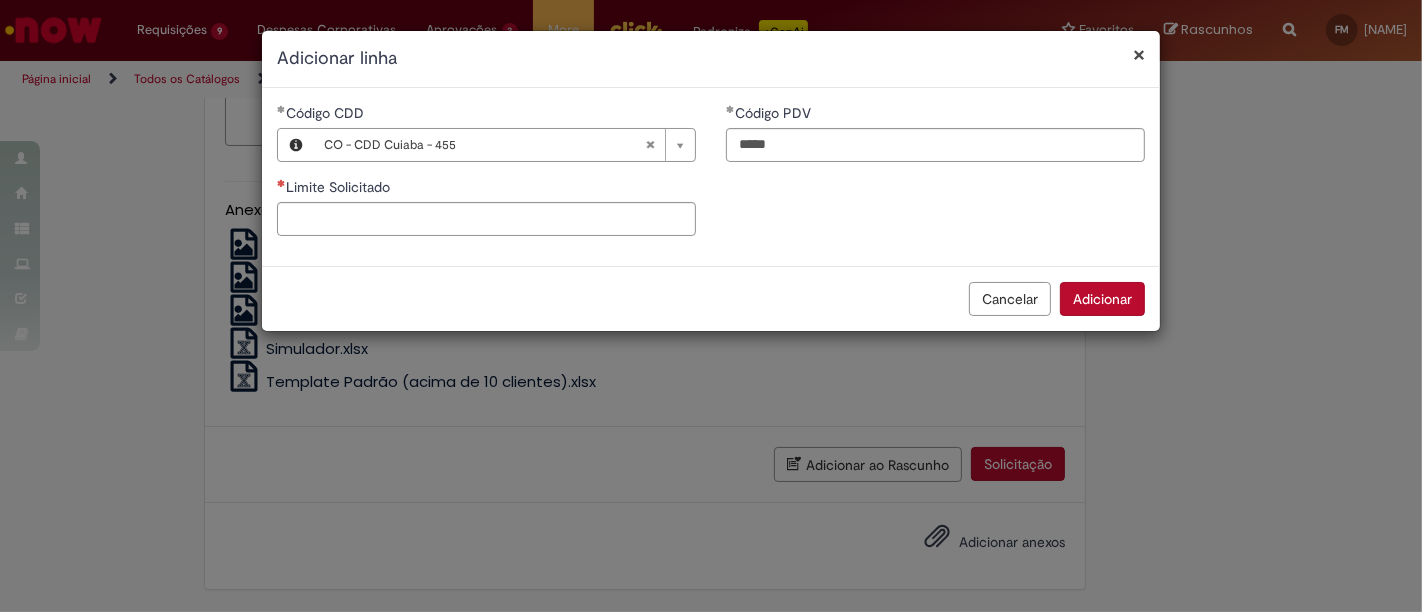 type 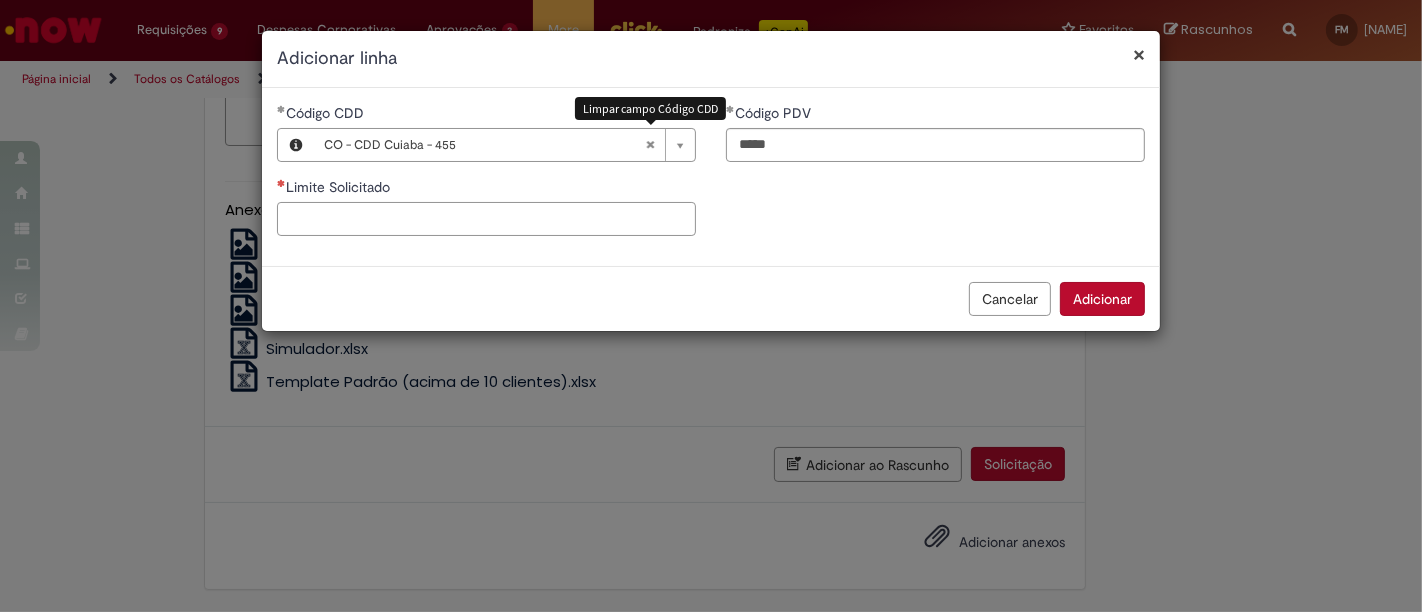 click on "Limite Solicitado" at bounding box center (486, 219) 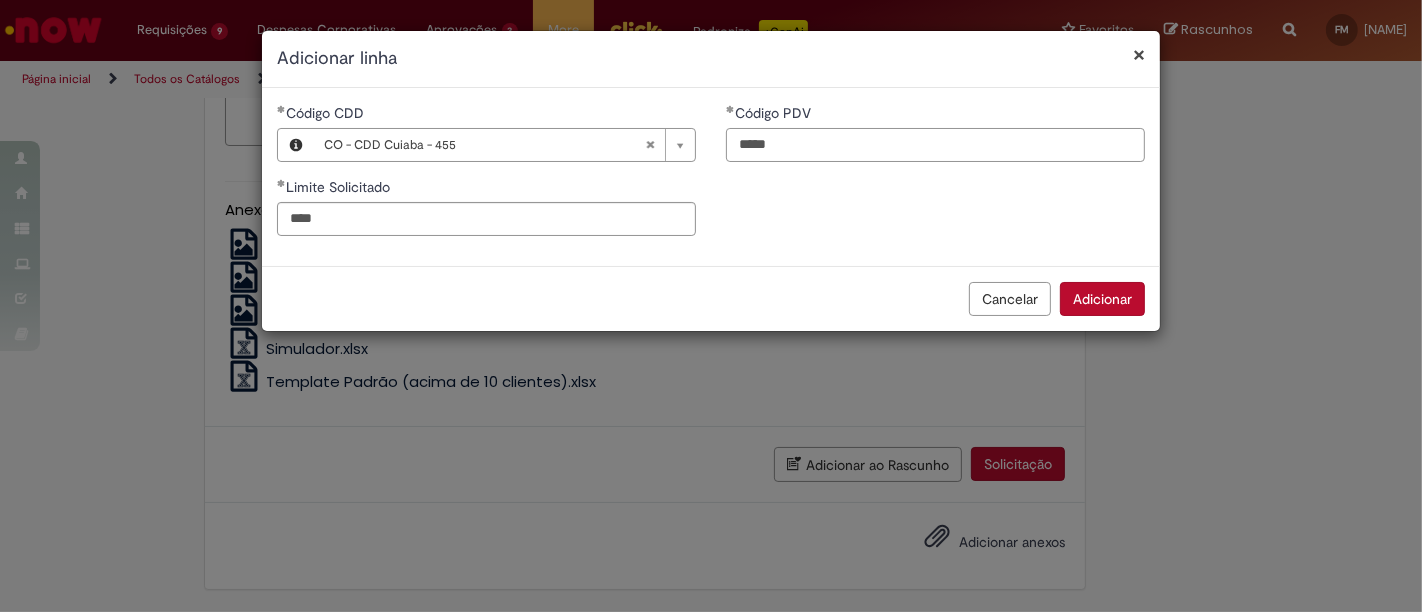 type on "********" 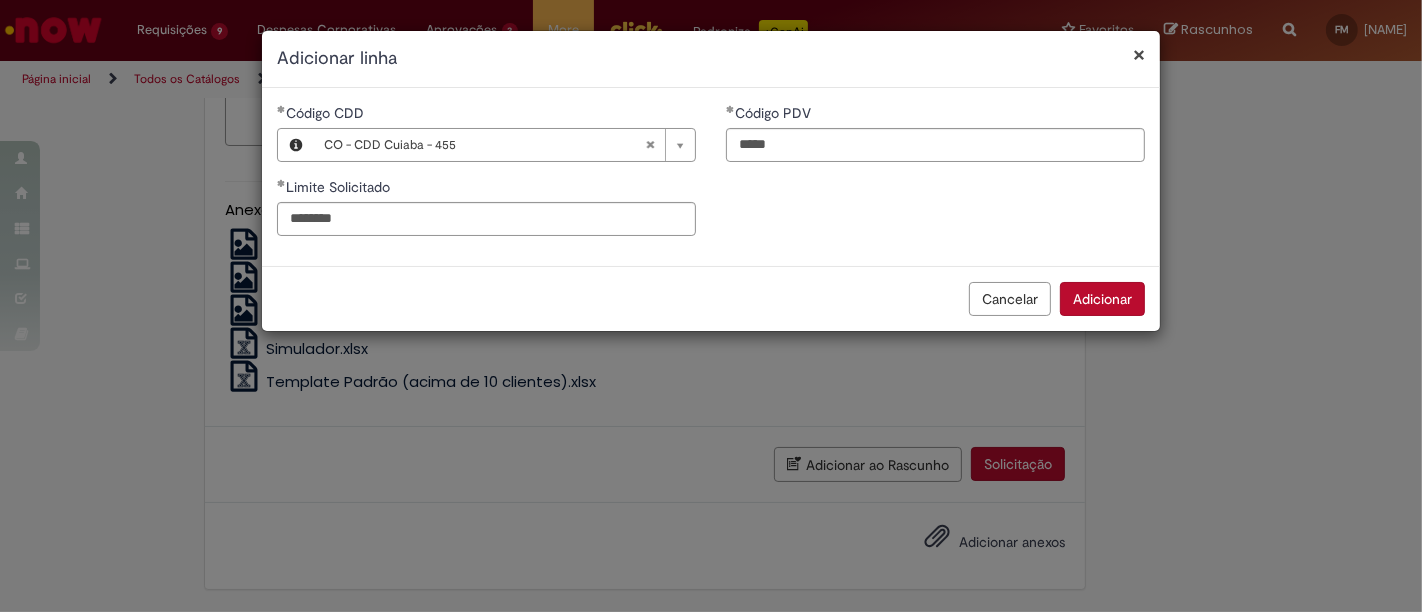 type 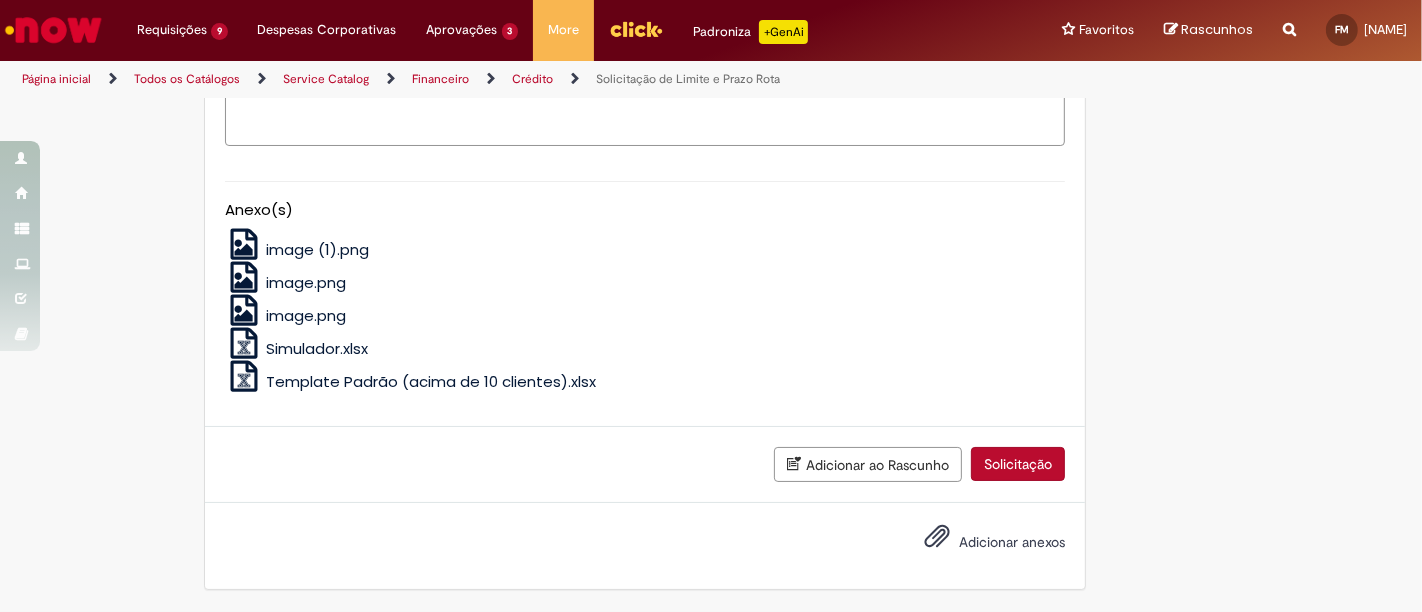 click on "Solicitação" at bounding box center [1018, 464] 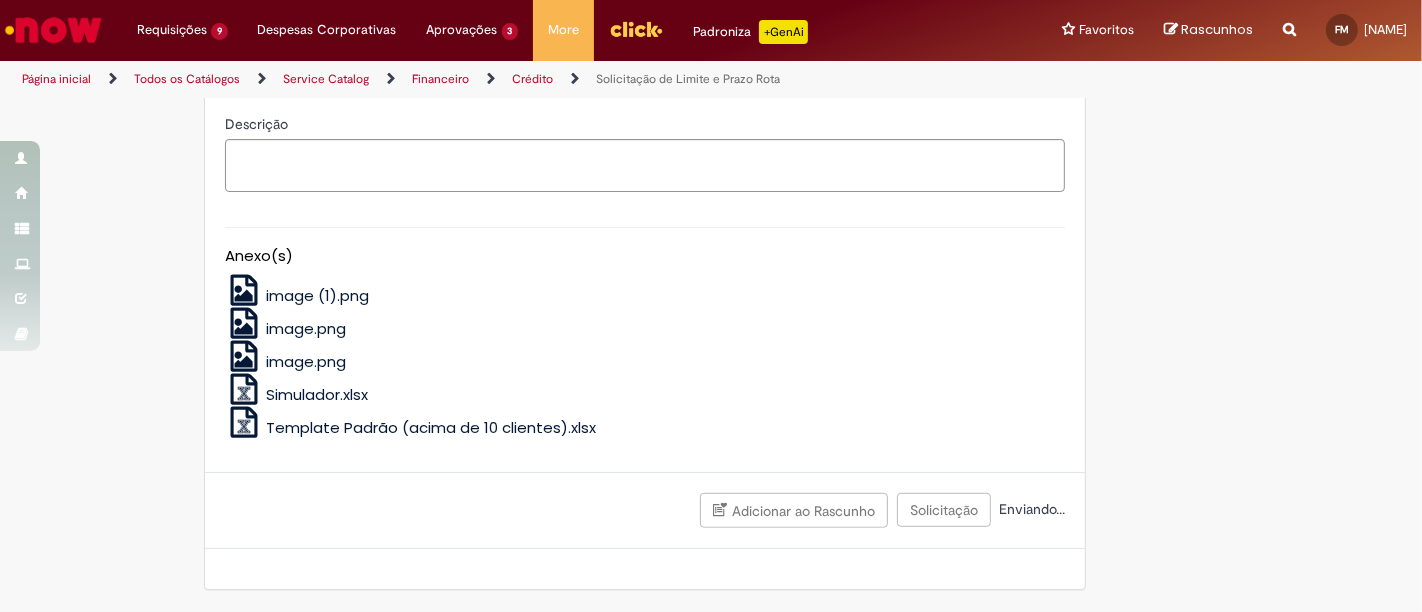 scroll, scrollTop: 2055, scrollLeft: 0, axis: vertical 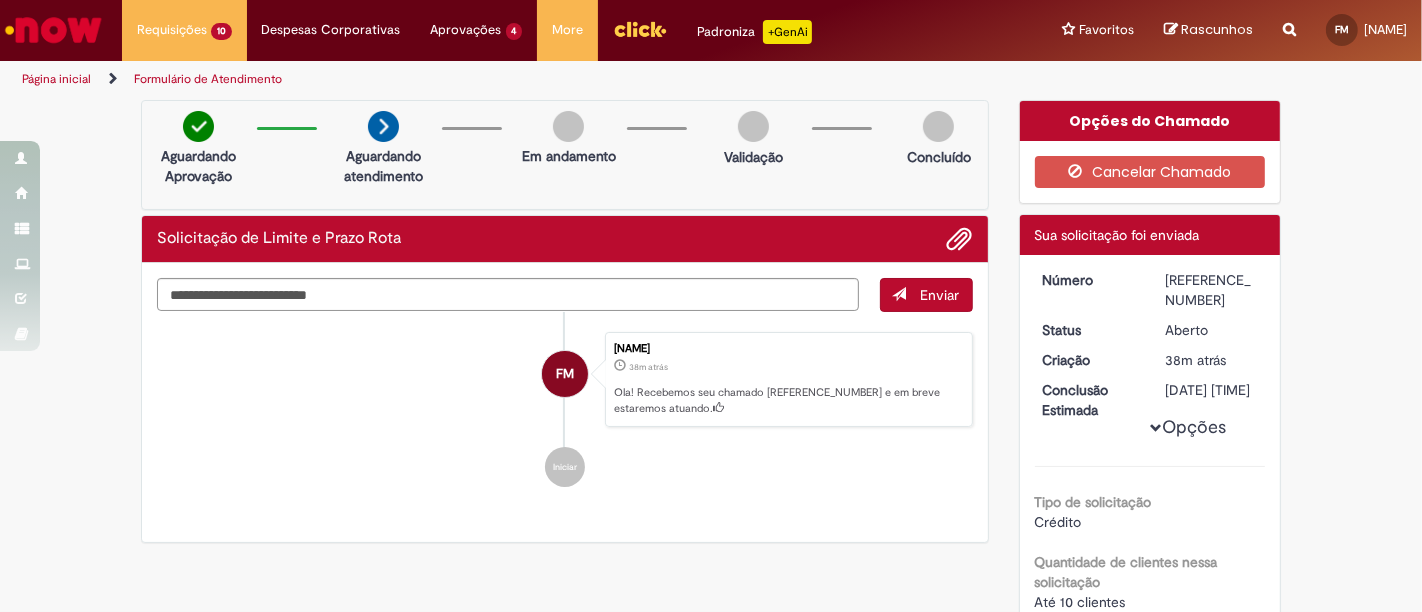 click at bounding box center [1289, 18] 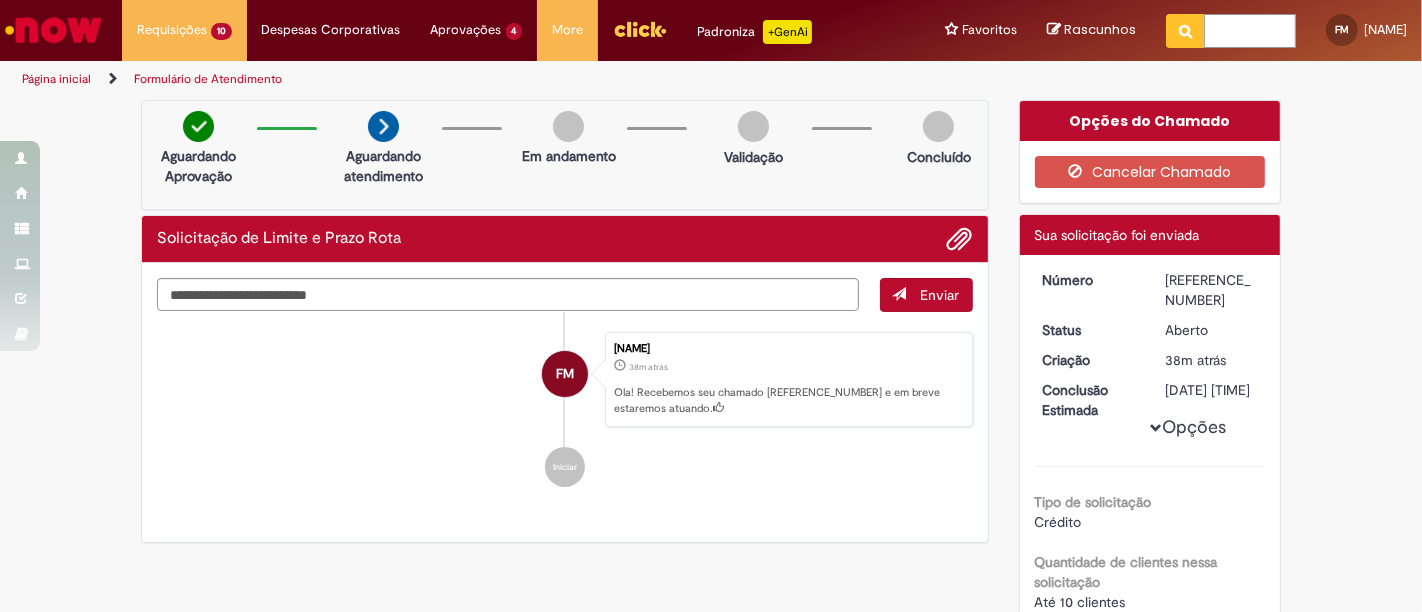 click at bounding box center (1250, 31) 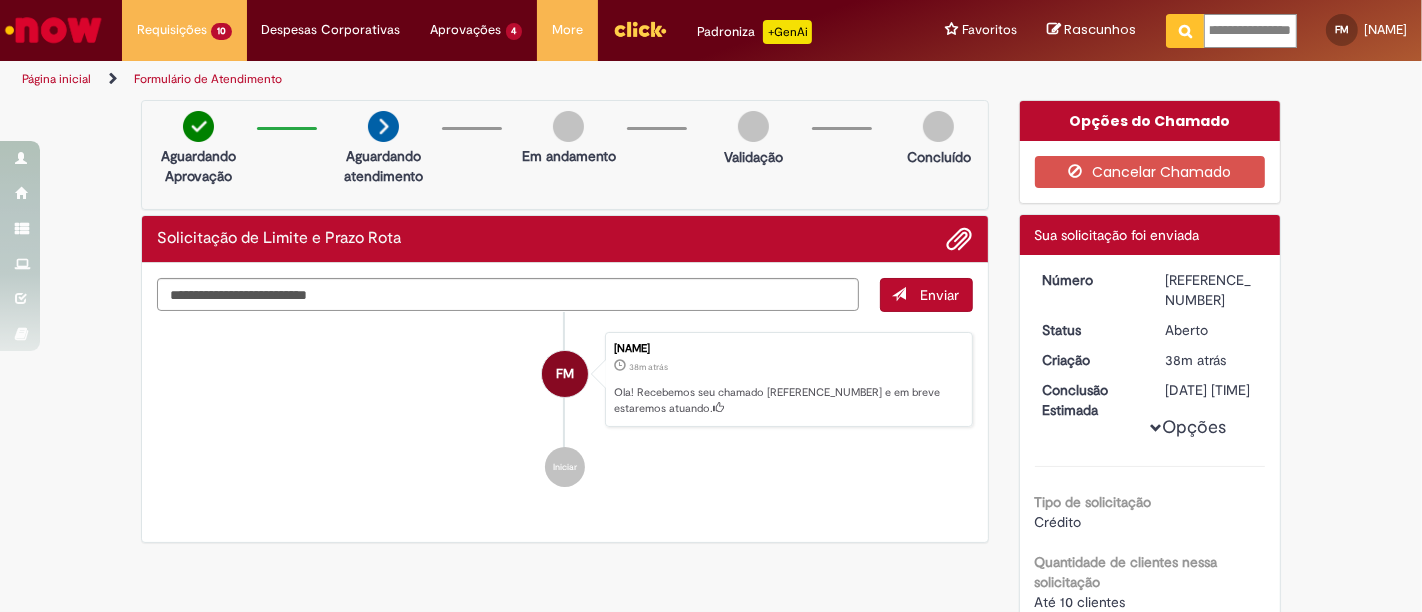 type on "**********" 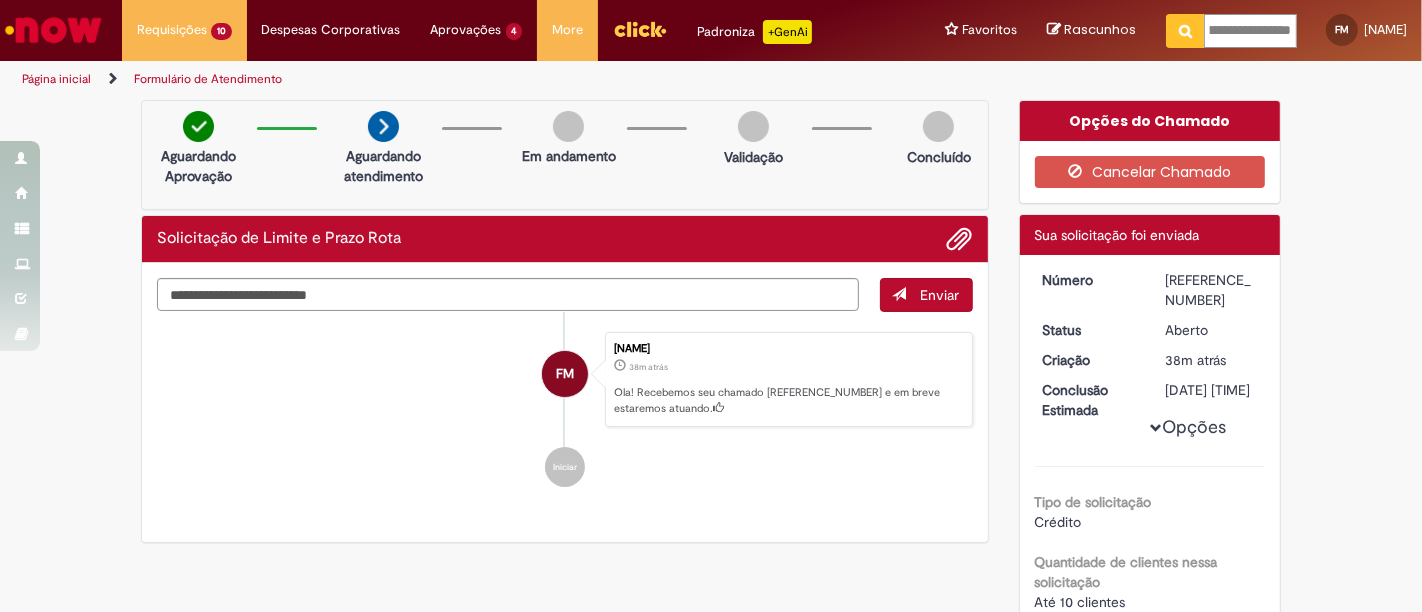 scroll, scrollTop: 0, scrollLeft: 41, axis: horizontal 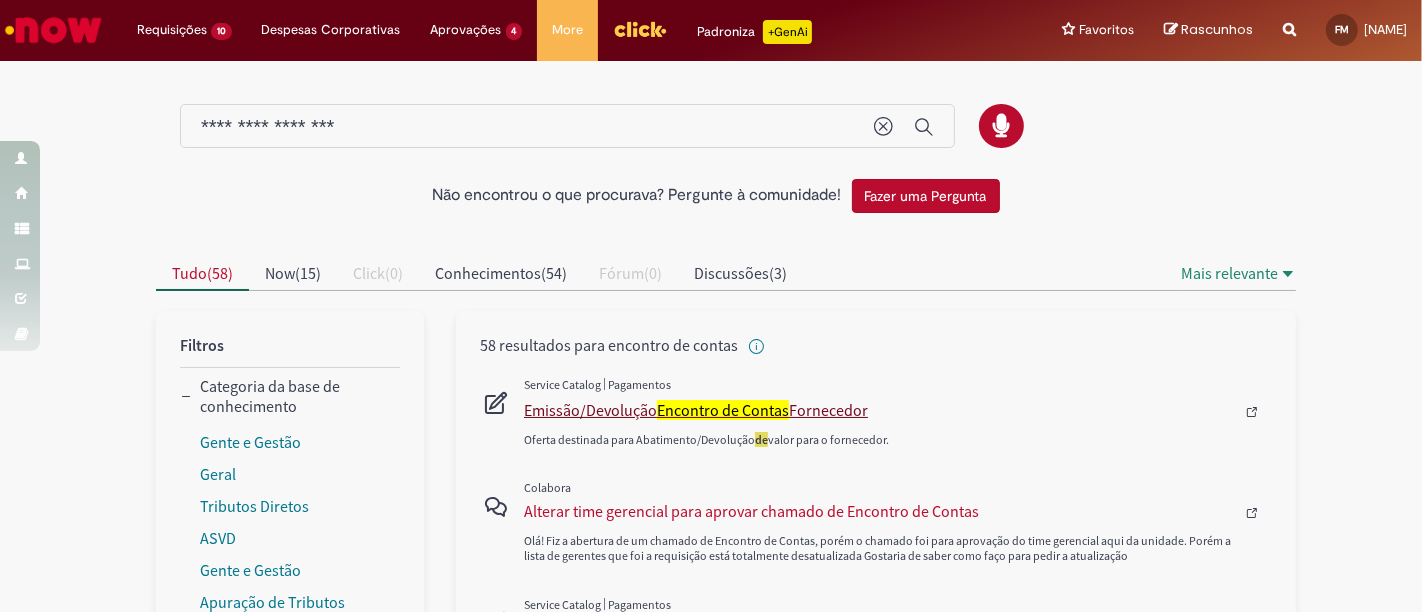 click on "Emissão/Devolução  Encontro de Contas  Fornecedor" at bounding box center (879, 410) 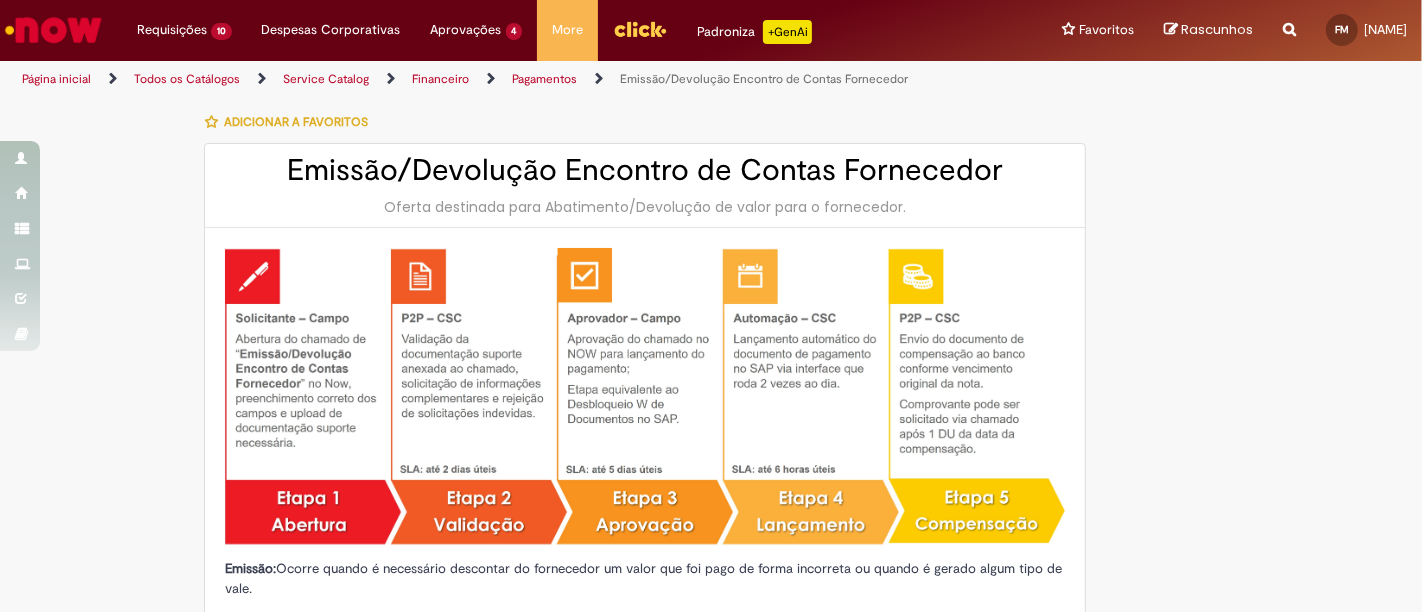 type on "********" 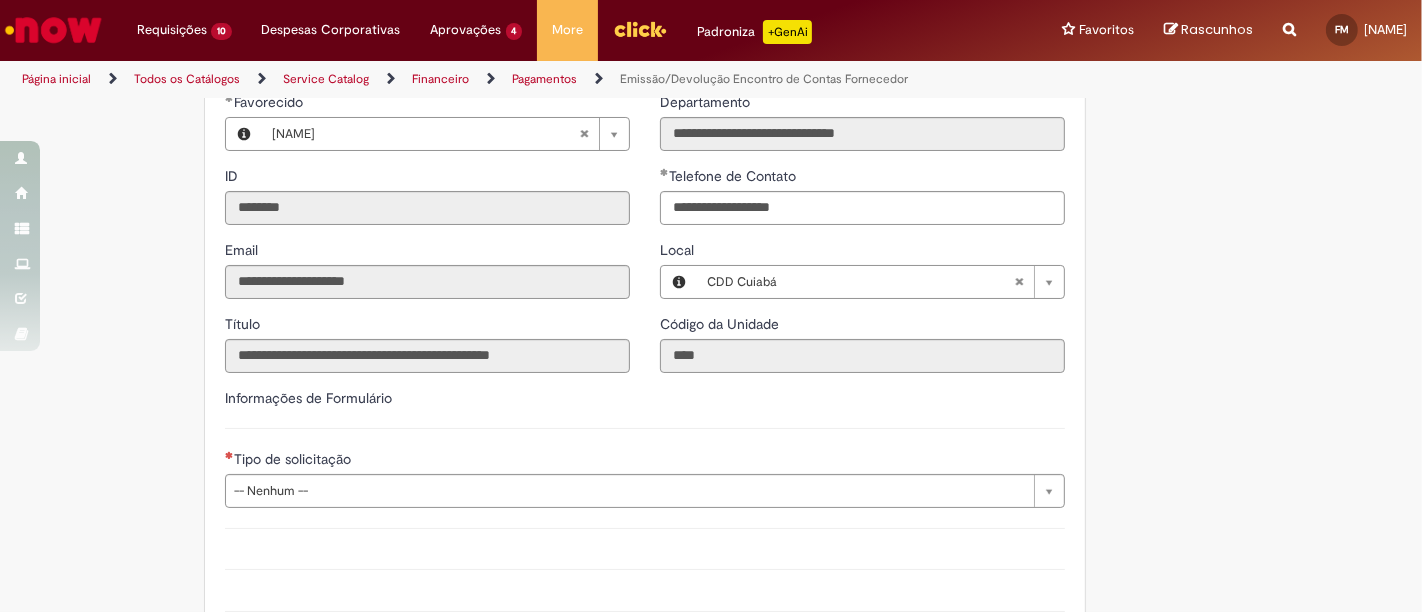 scroll, scrollTop: 1111, scrollLeft: 0, axis: vertical 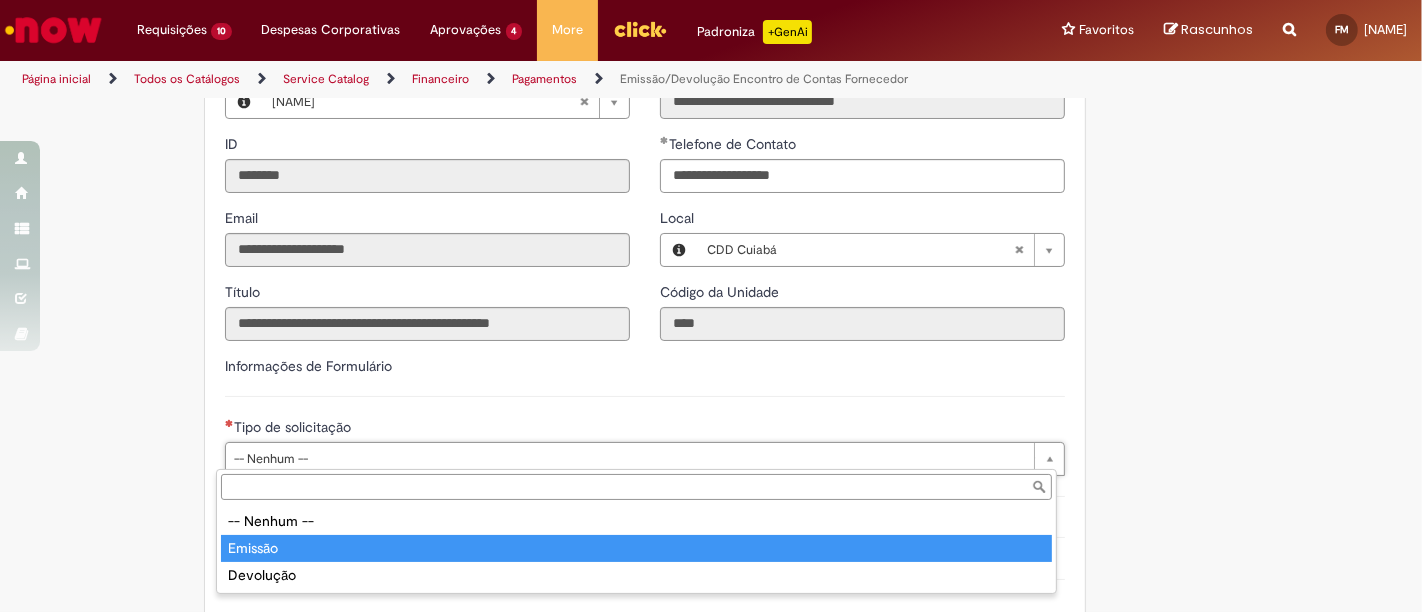 type on "*******" 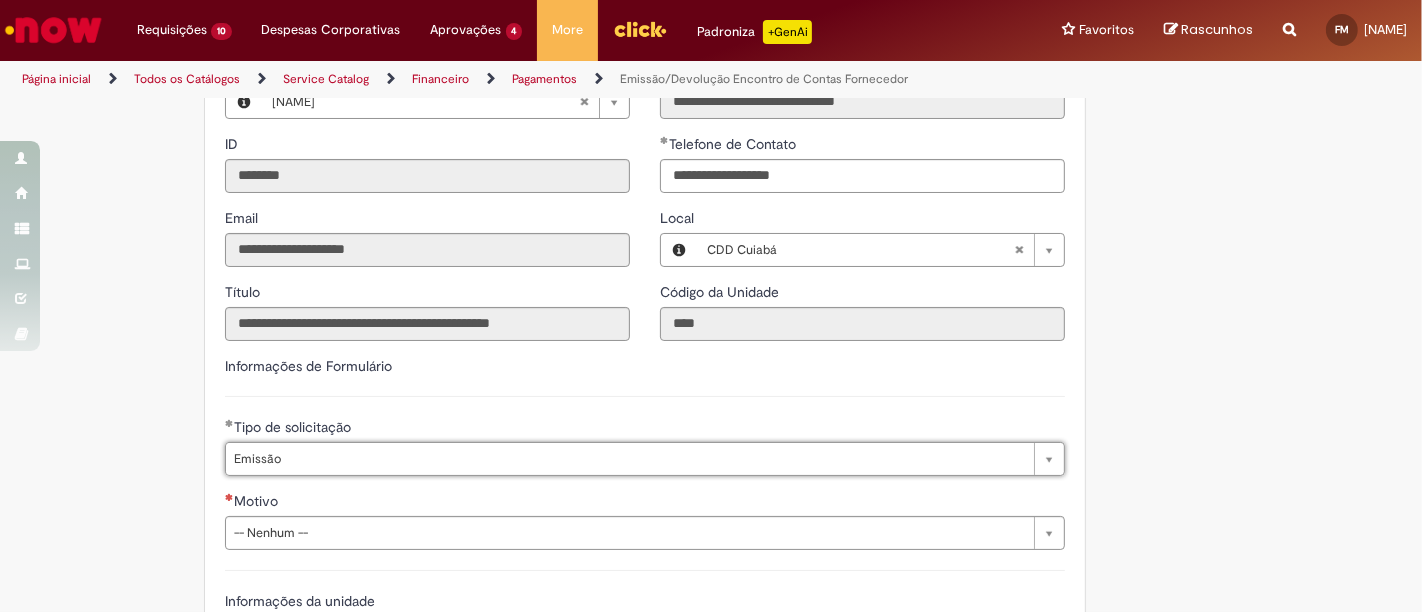 click on "Tire dúvidas com LupiAssist    +GenAI
Oi! Eu sou LupiAssist, uma Inteligência Artificial Generativa em constante aprendizado   Meu conteúdo é monitorado para trazer uma melhor experiência
Dúvidas comuns:
Só mais um instante, estou consultando nossas bases de conhecimento  e escrevendo a melhor resposta pra você!
Title
Lorem ipsum dolor sit amet    Fazer uma nova pergunta
Gerei esta resposta utilizando IA Generativa em conjunto com os nossos padrões. Em caso de divergência, os documentos oficiais prevalecerão.
Saiba mais em:
Ou ligue para:
E aí, te ajudei?
Sim, obrigado!" at bounding box center (711, 210) 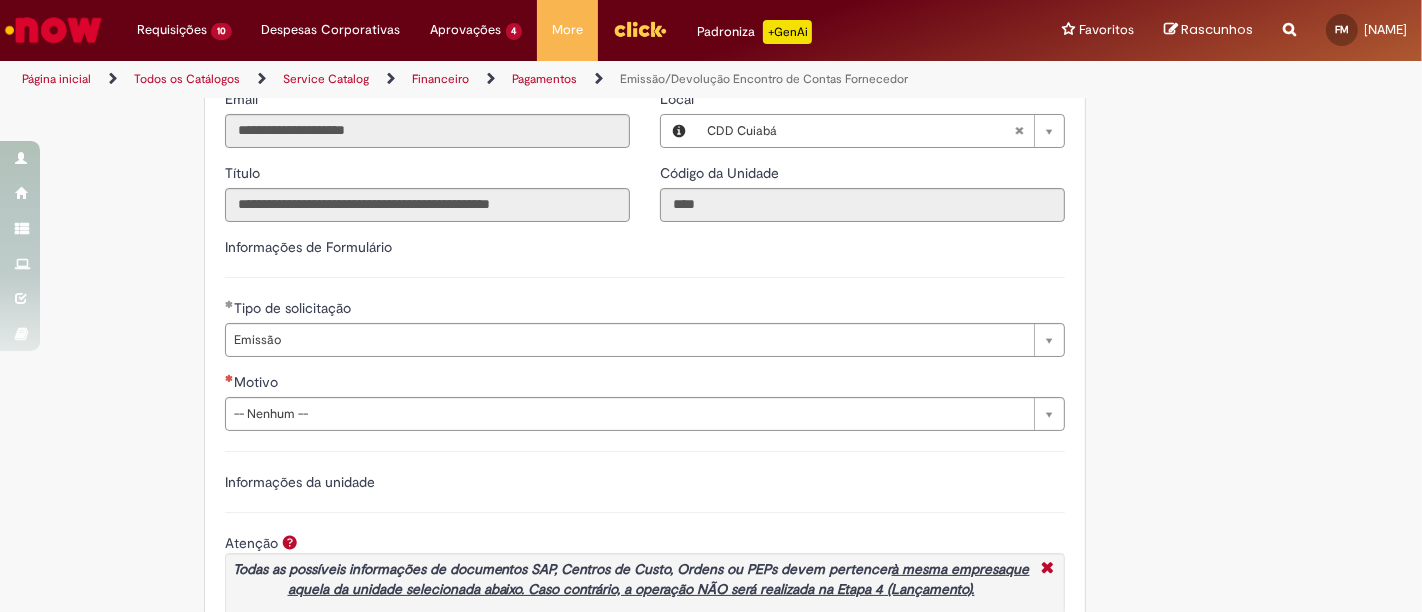 scroll, scrollTop: 1444, scrollLeft: 0, axis: vertical 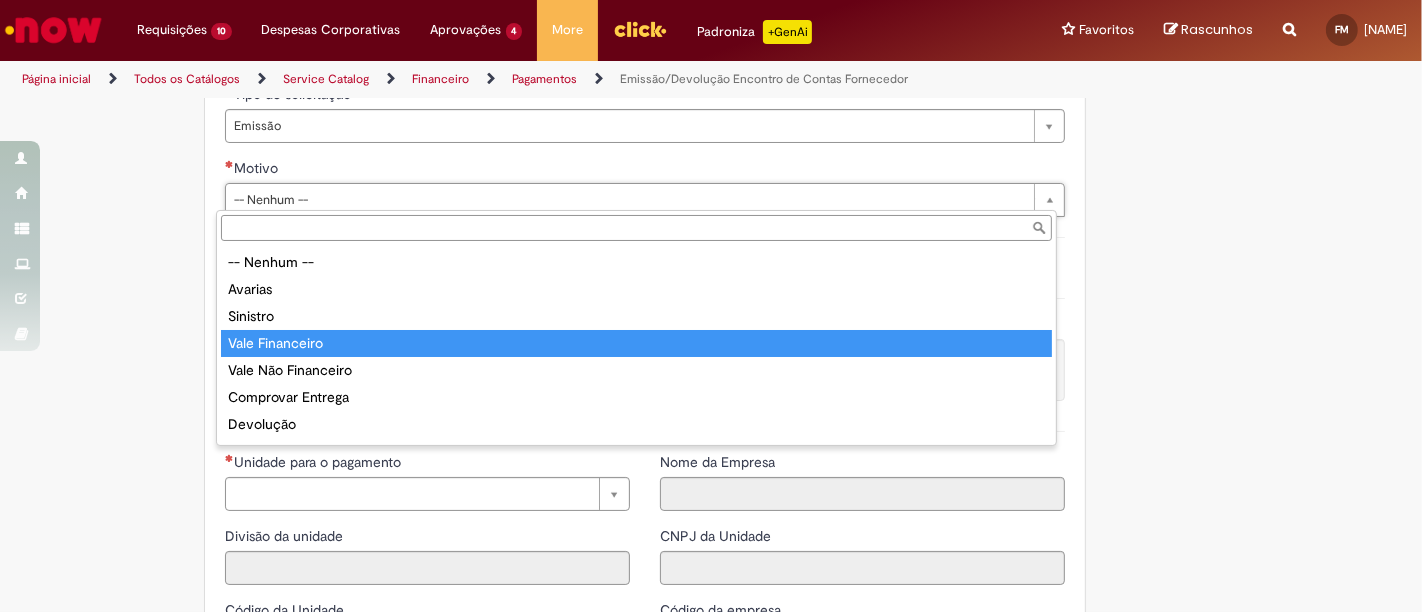 type on "**********" 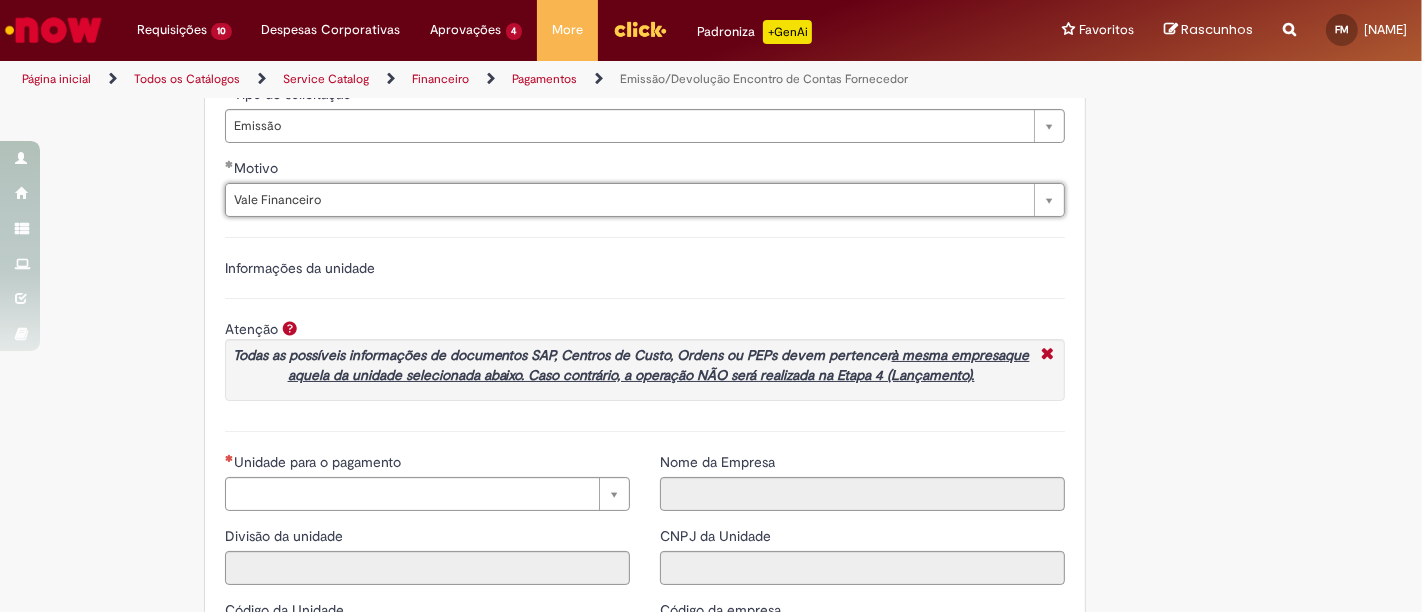 click on "Tire dúvidas com LupiAssist    +GenAI
Oi! Eu sou LupiAssist, uma Inteligência Artificial Generativa em constante aprendizado   Meu conteúdo é monitorado para trazer uma melhor experiência
Dúvidas comuns:
Só mais um instante, estou consultando nossas bases de conhecimento  e escrevendo a melhor resposta pra você!
Title
Lorem ipsum dolor sit amet    Fazer uma nova pergunta
Gerei esta resposta utilizando IA Generativa em conjunto com os nossos padrões. Em caso de divergência, os documentos oficiais prevalecerão.
Saiba mais em:
Ou ligue para:
E aí, te ajudei?
Sim, obrigado!" at bounding box center [711, -123] 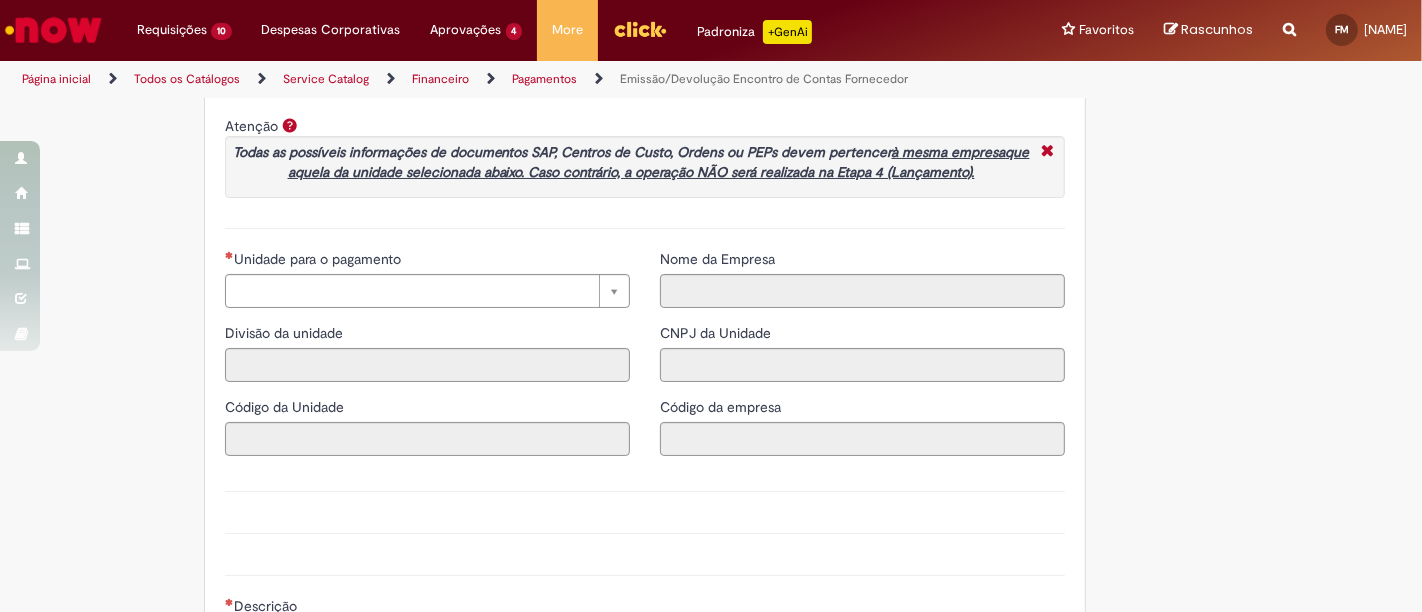 scroll, scrollTop: 1666, scrollLeft: 0, axis: vertical 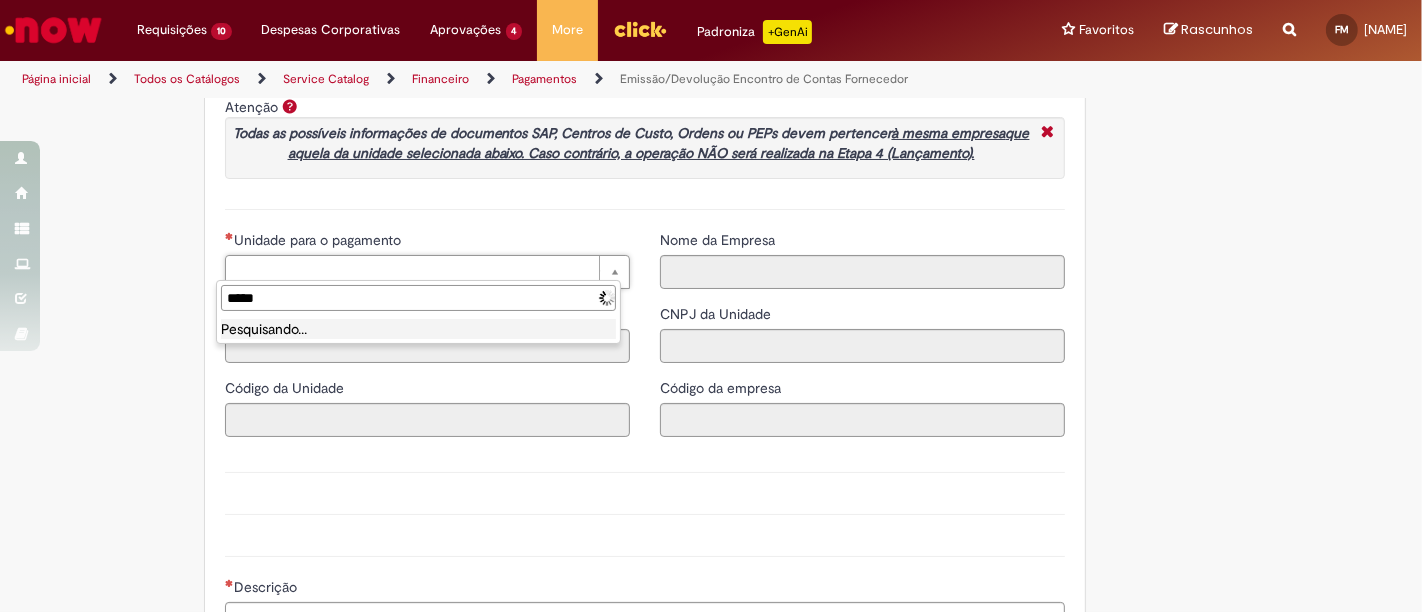 type on "******" 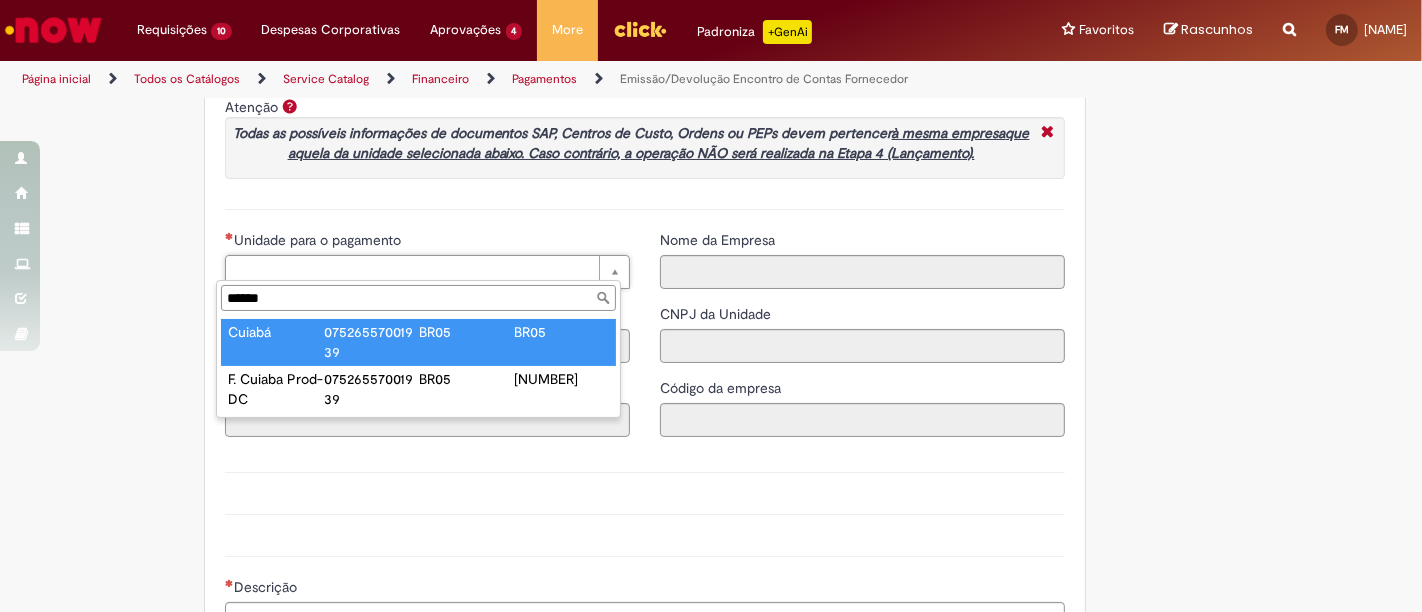 type on "******" 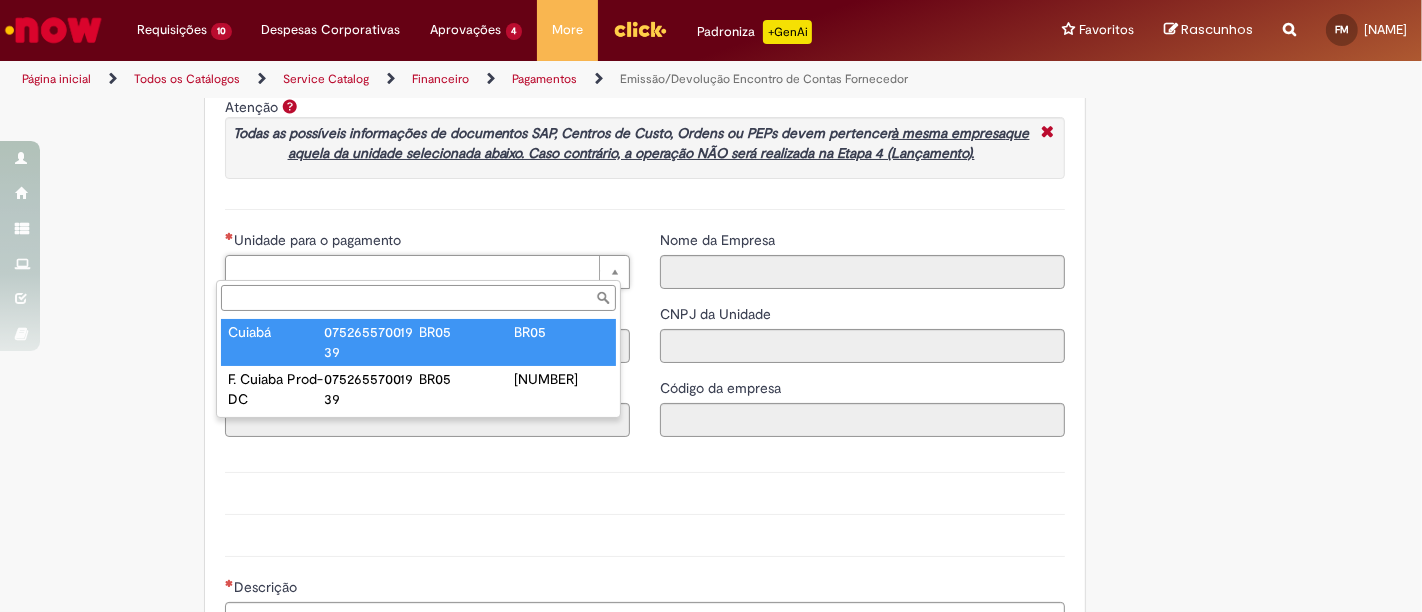type on "****" 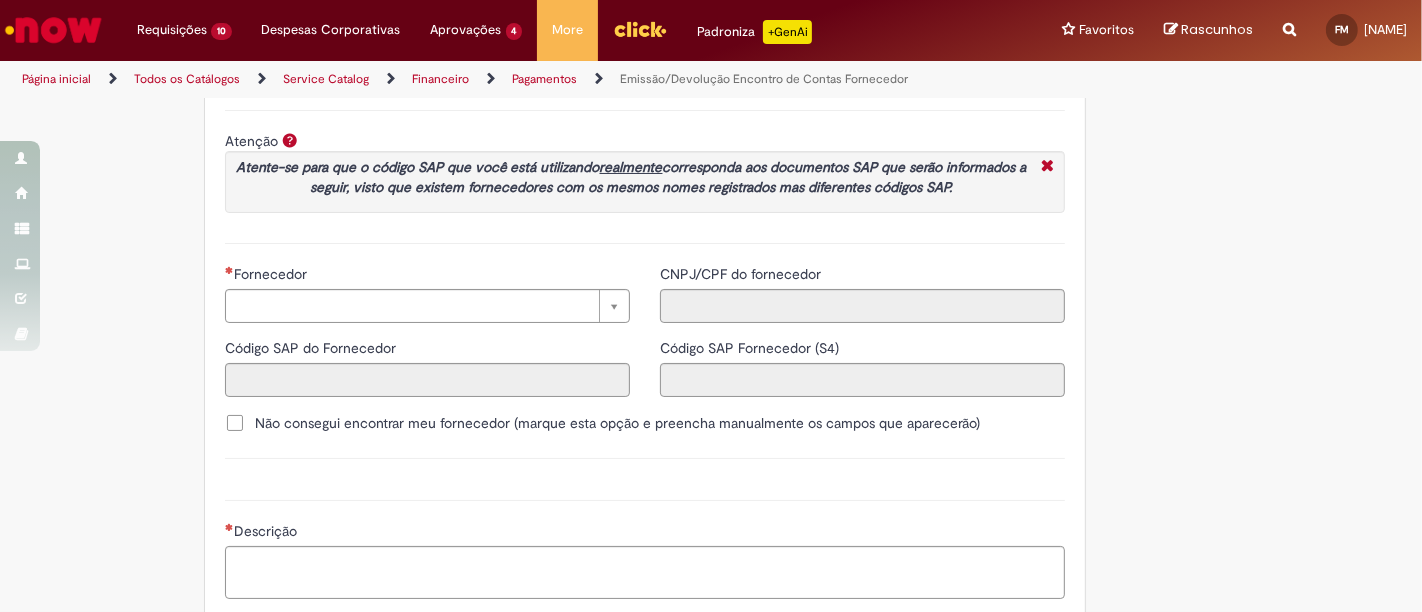 scroll, scrollTop: 2282, scrollLeft: 0, axis: vertical 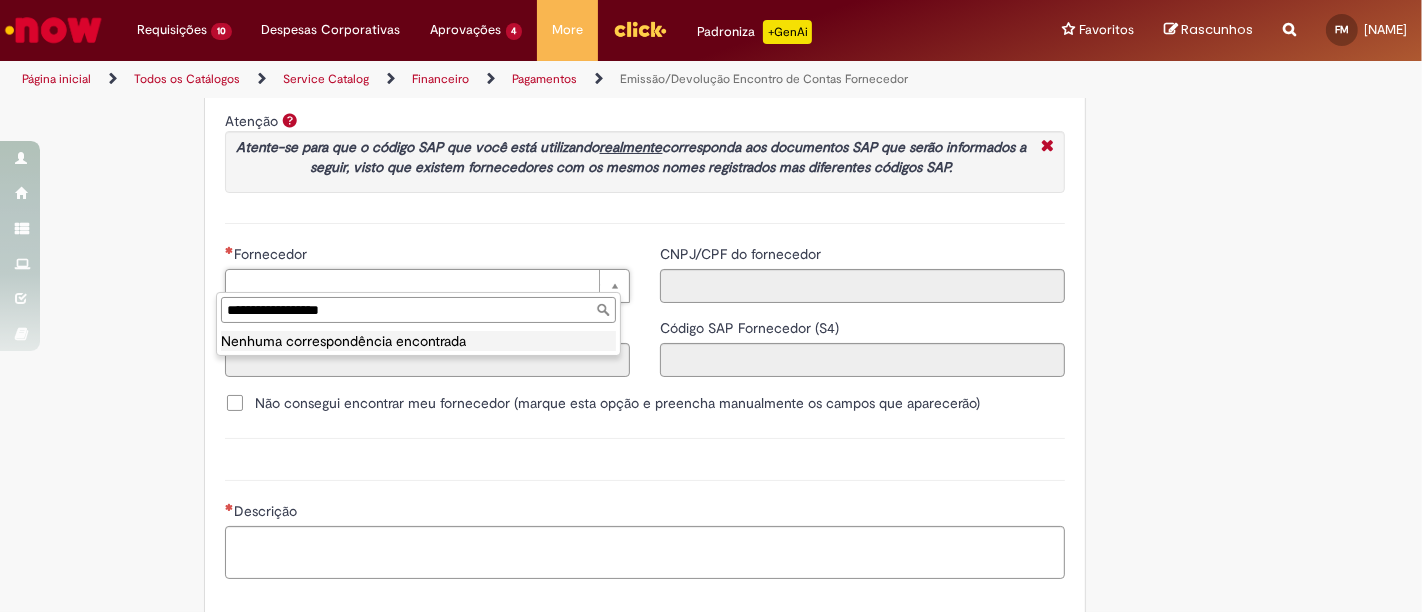 click on "**********" at bounding box center (418, 310) 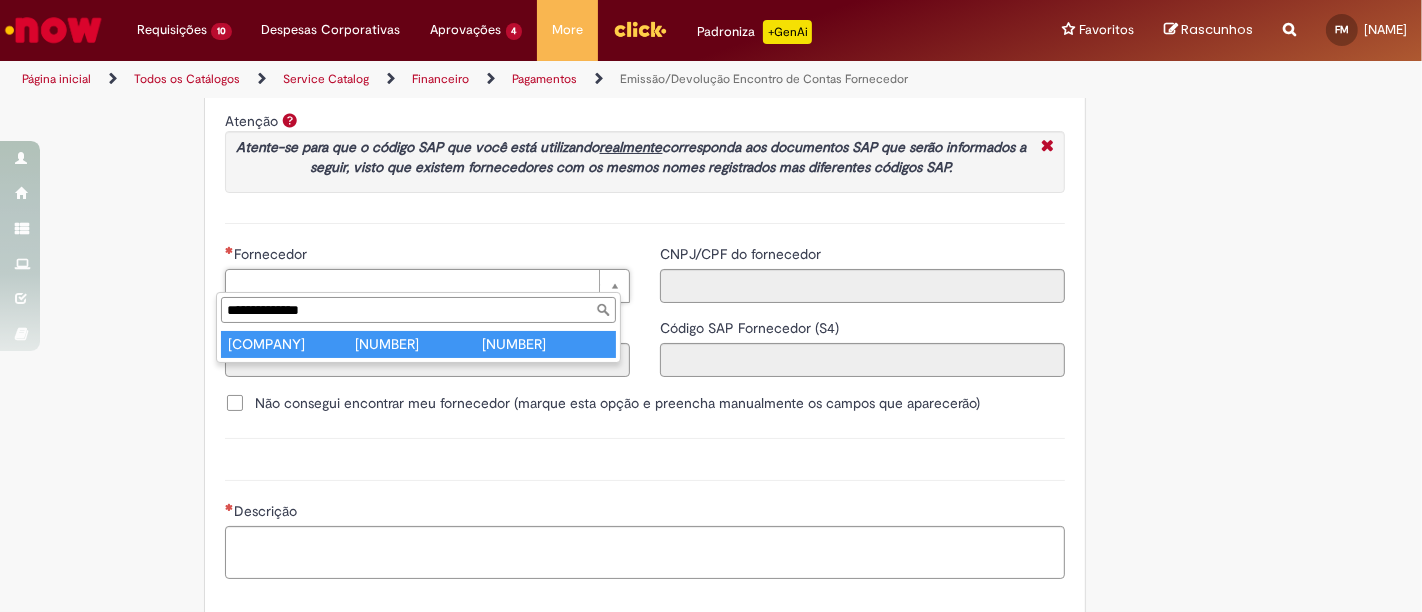 type on "**********" 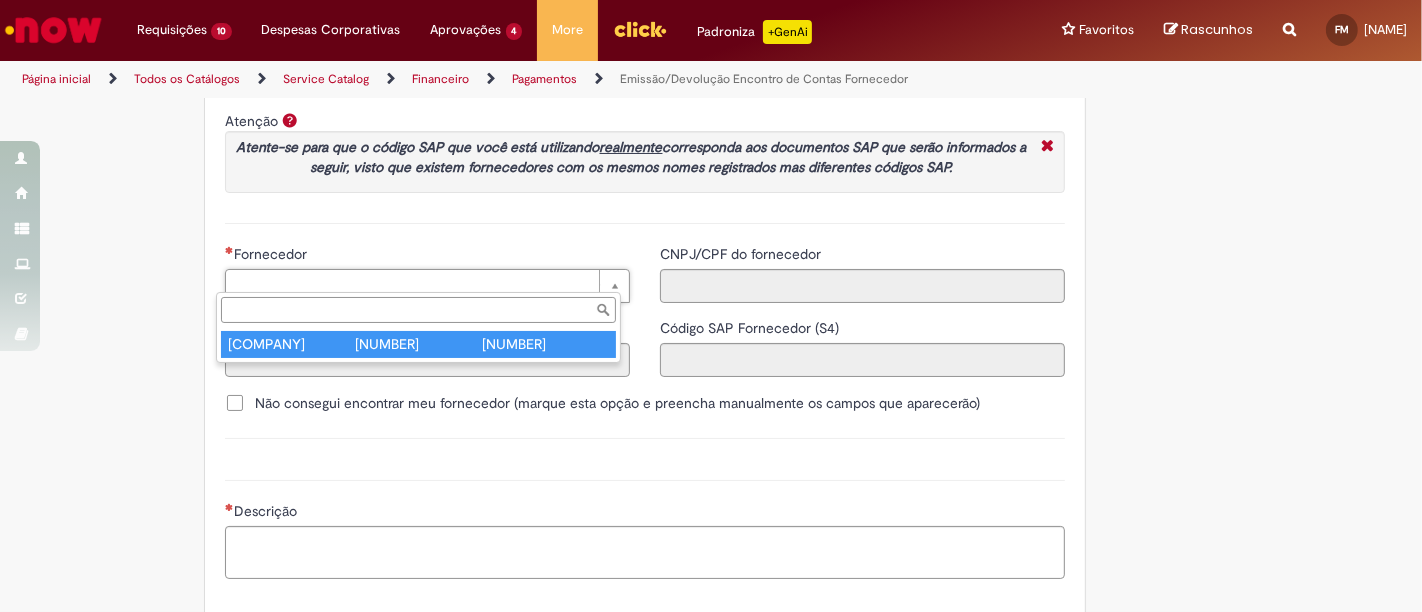 type on "******" 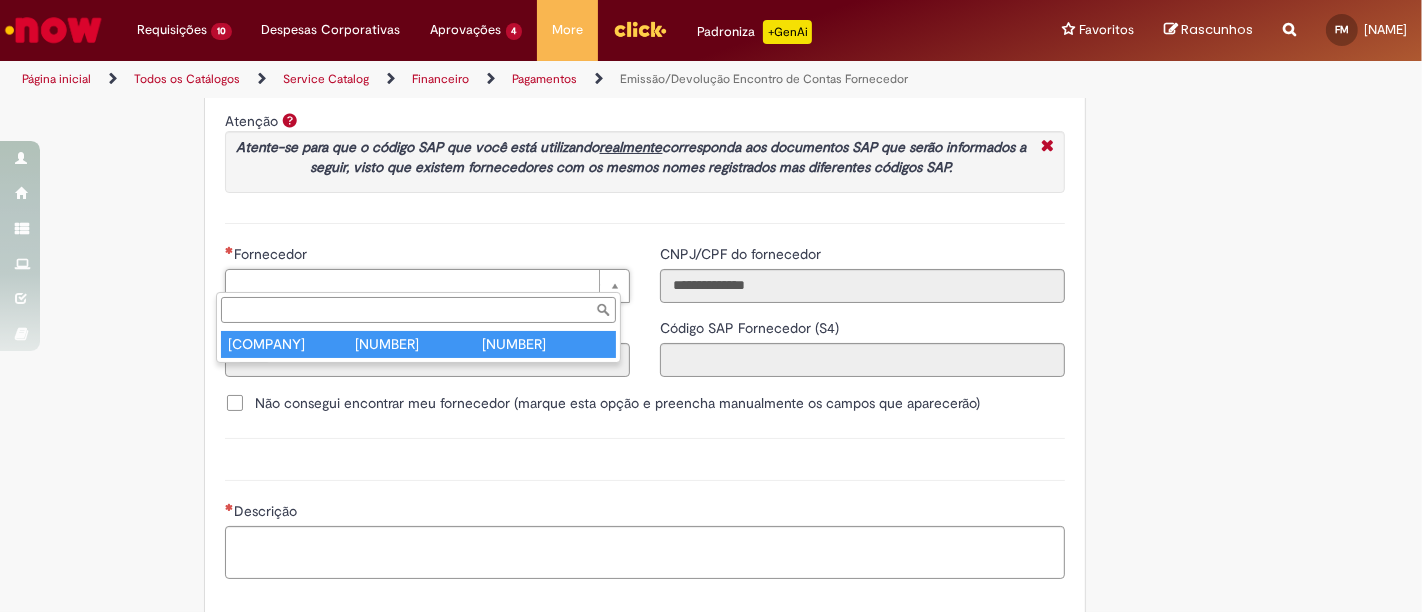 type on "**********" 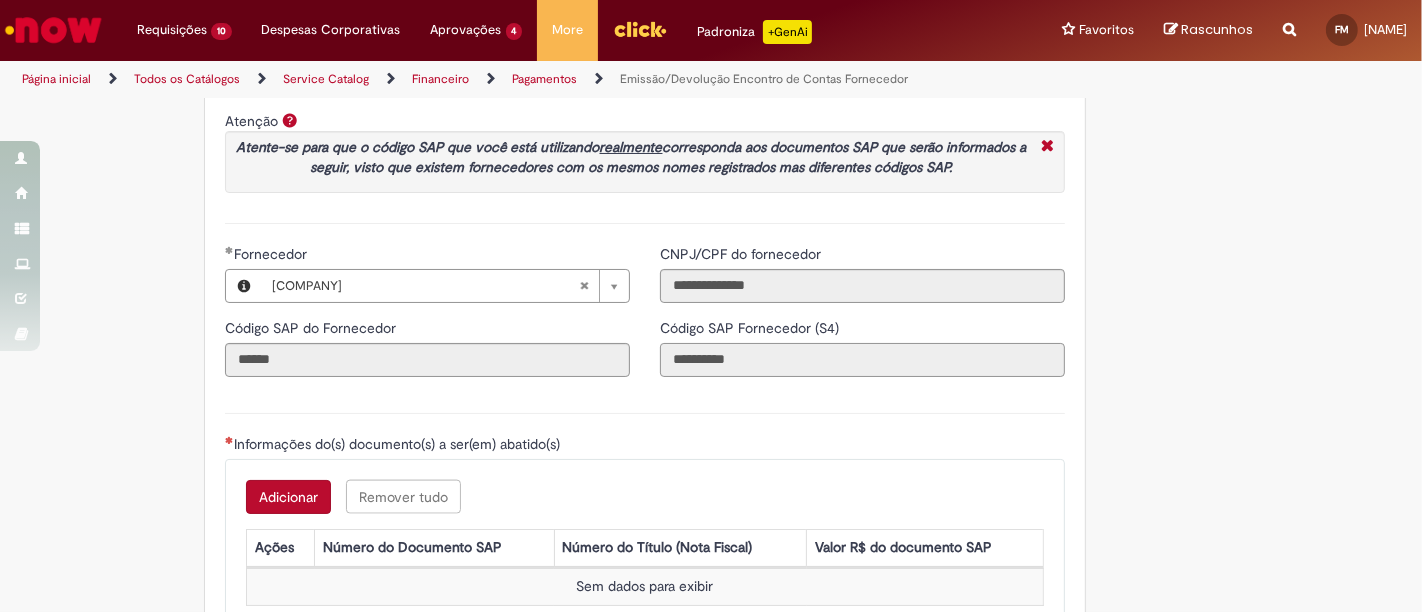 drag, startPoint x: 745, startPoint y: 358, endPoint x: 680, endPoint y: 364, distance: 65.27634 